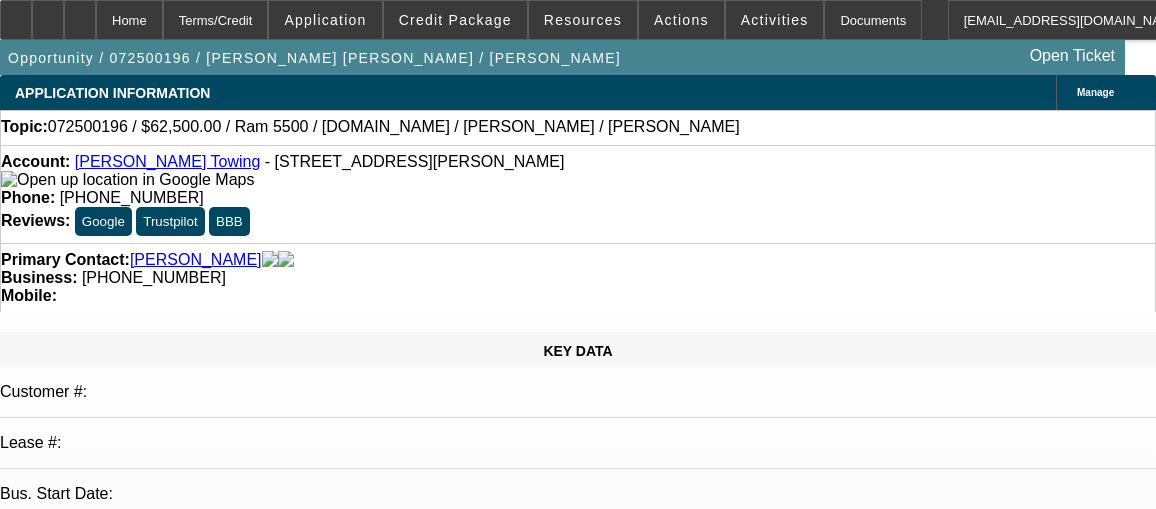 select on "0" 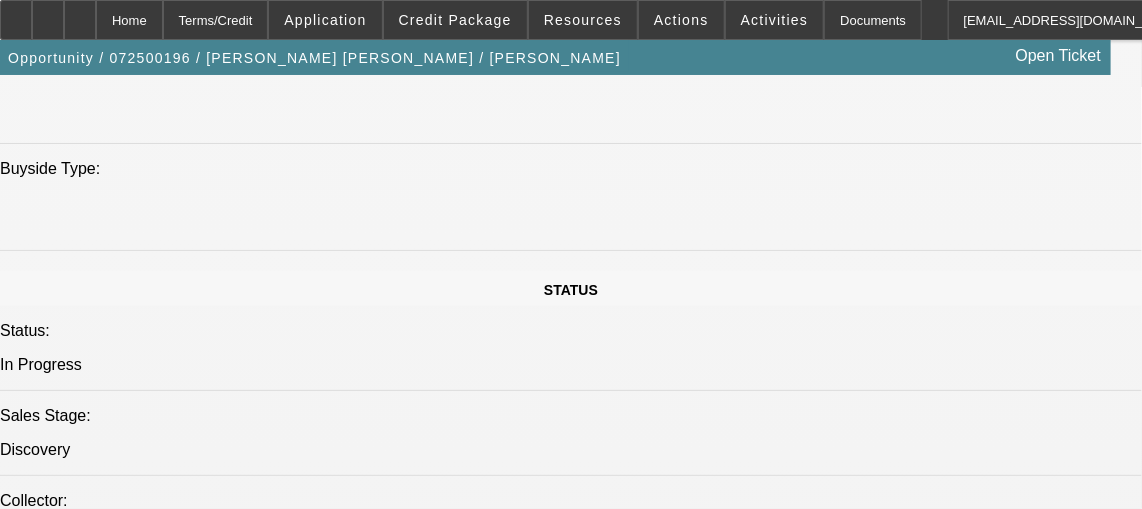 scroll, scrollTop: 1909, scrollLeft: 0, axis: vertical 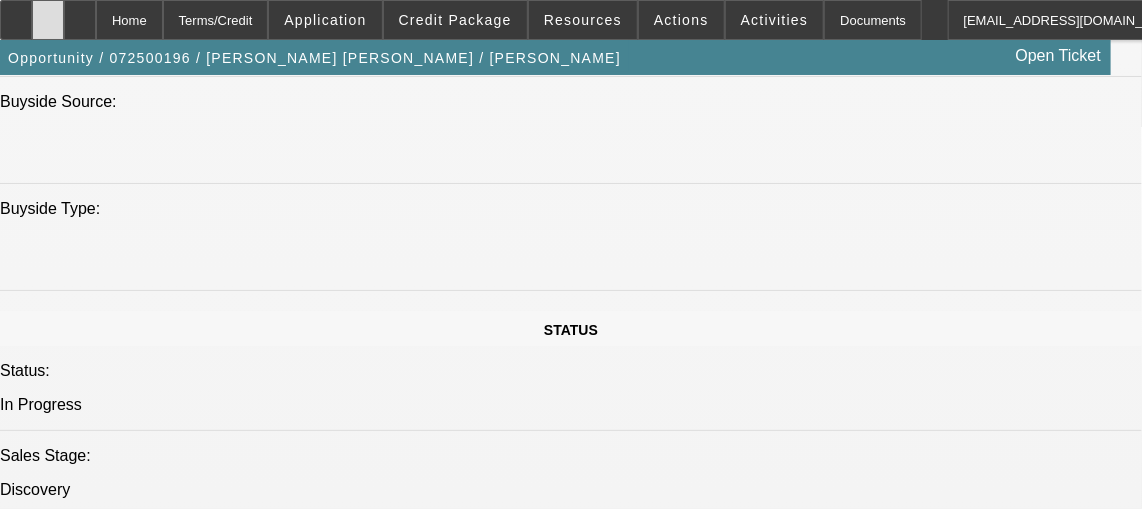 click at bounding box center (48, 20) 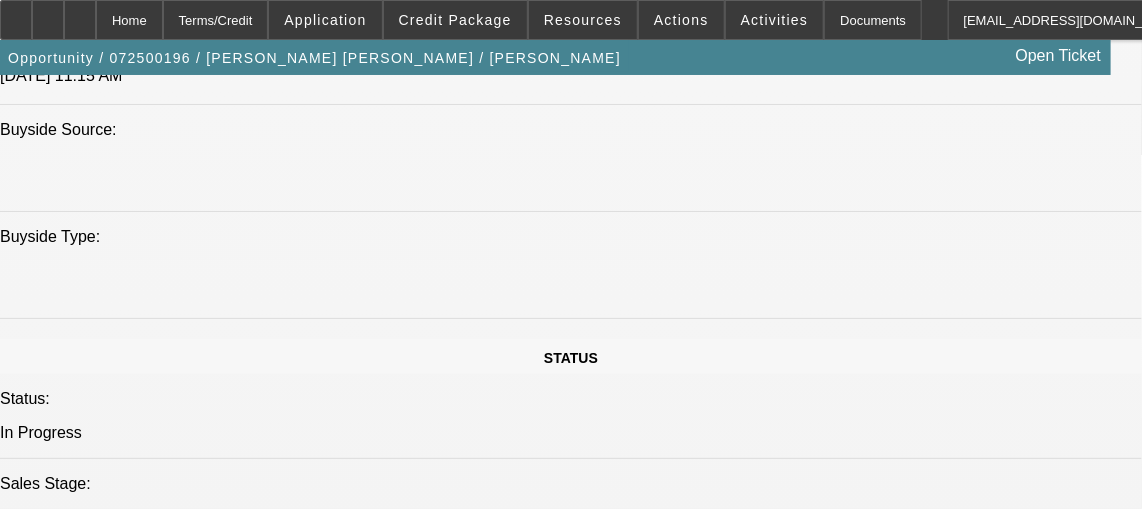 scroll, scrollTop: 2181, scrollLeft: 0, axis: vertical 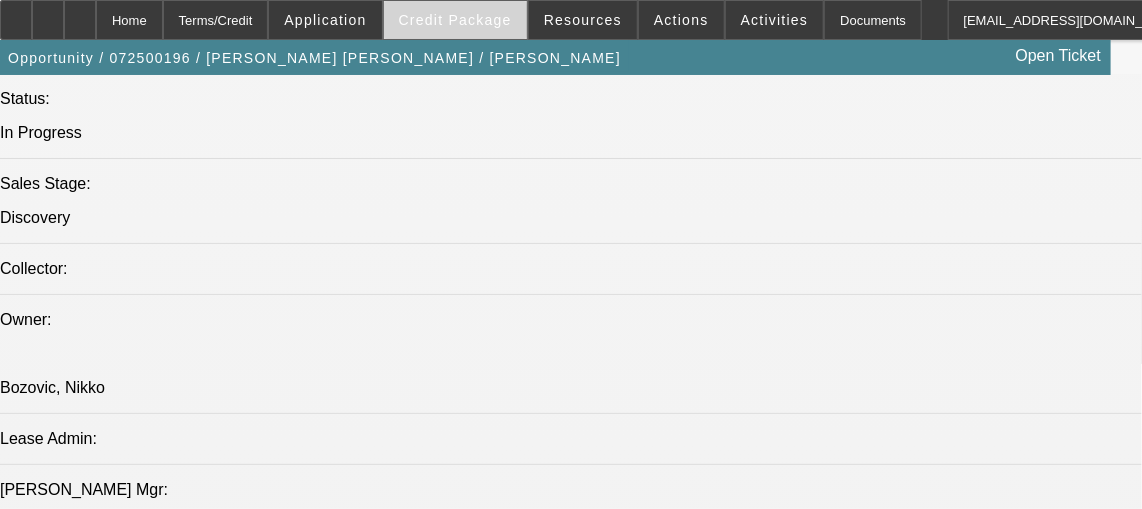 click on "Credit Package" at bounding box center [455, 20] 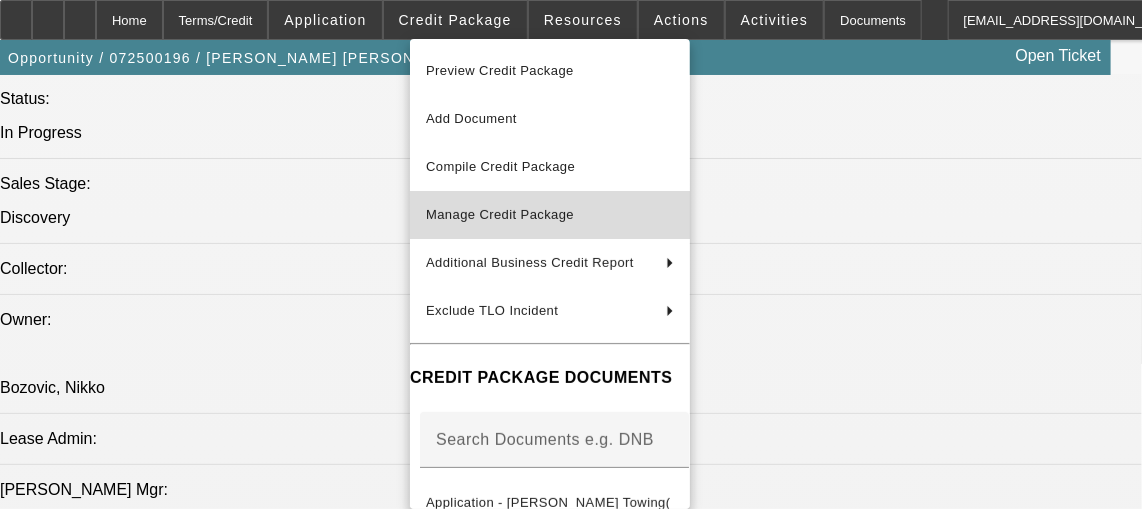 click on "Manage Credit Package" at bounding box center [550, 215] 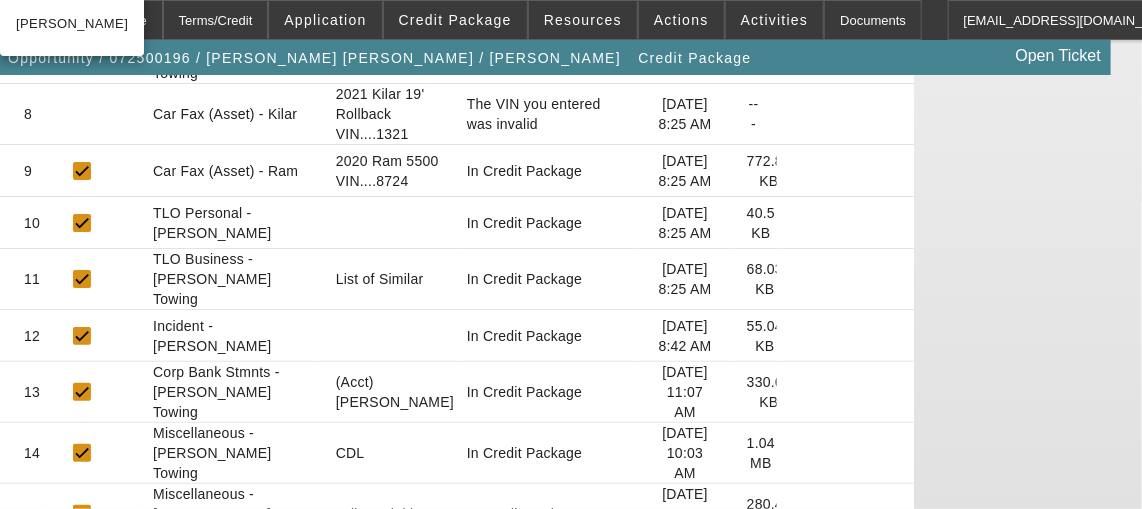 scroll, scrollTop: 818, scrollLeft: 0, axis: vertical 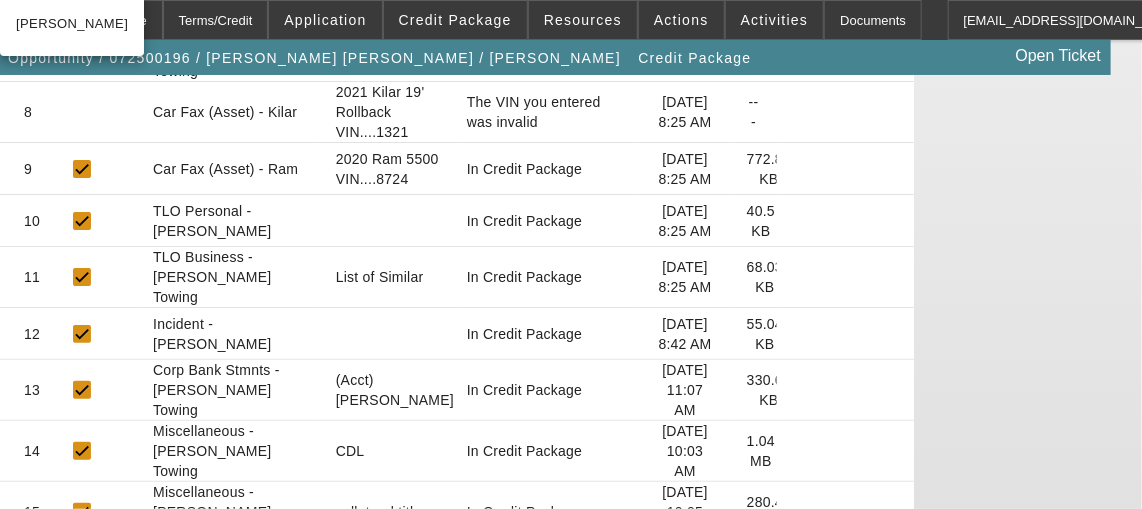 click 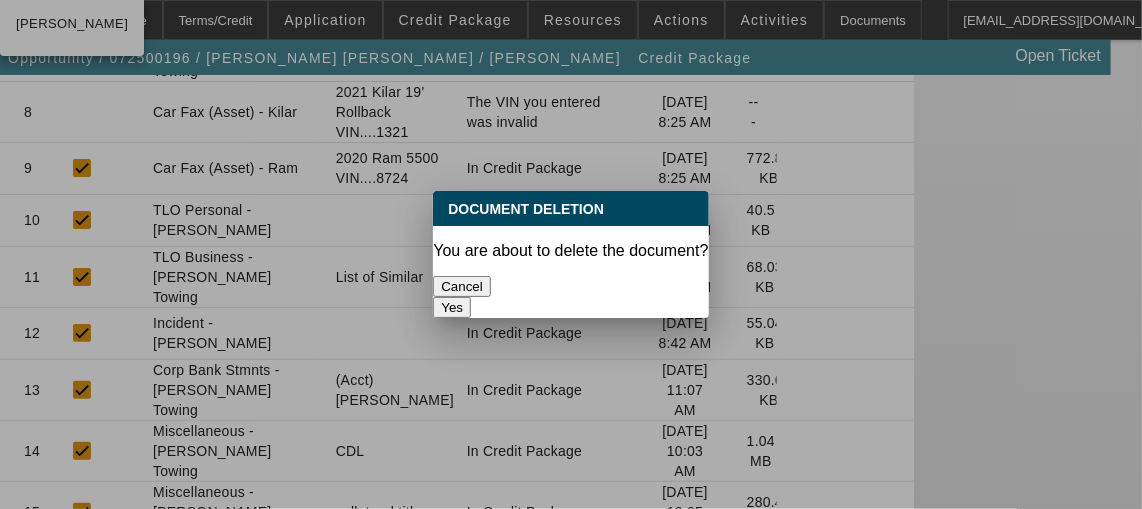 click on "Yes" at bounding box center [452, 307] 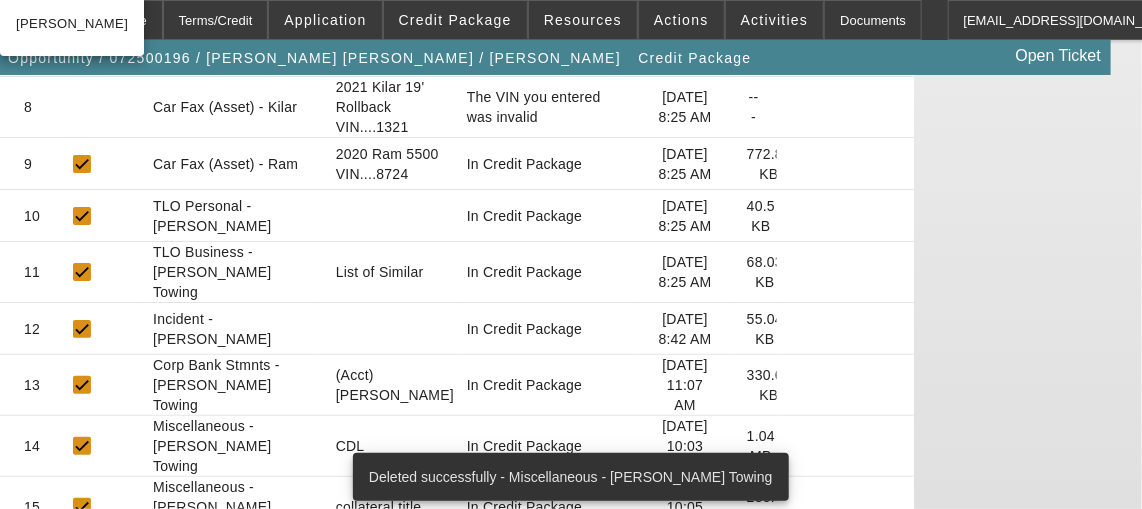 scroll, scrollTop: 824, scrollLeft: 0, axis: vertical 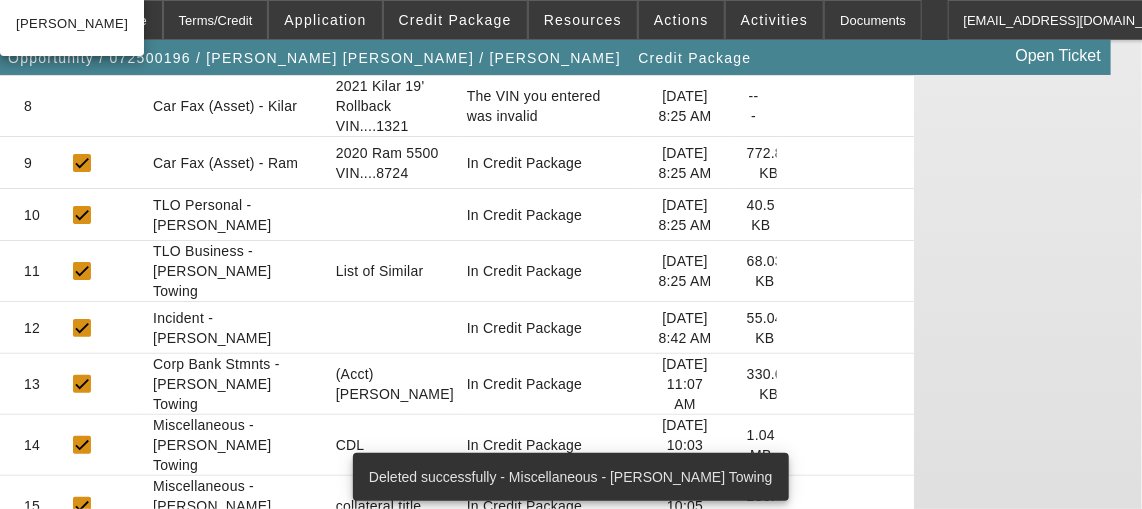 click 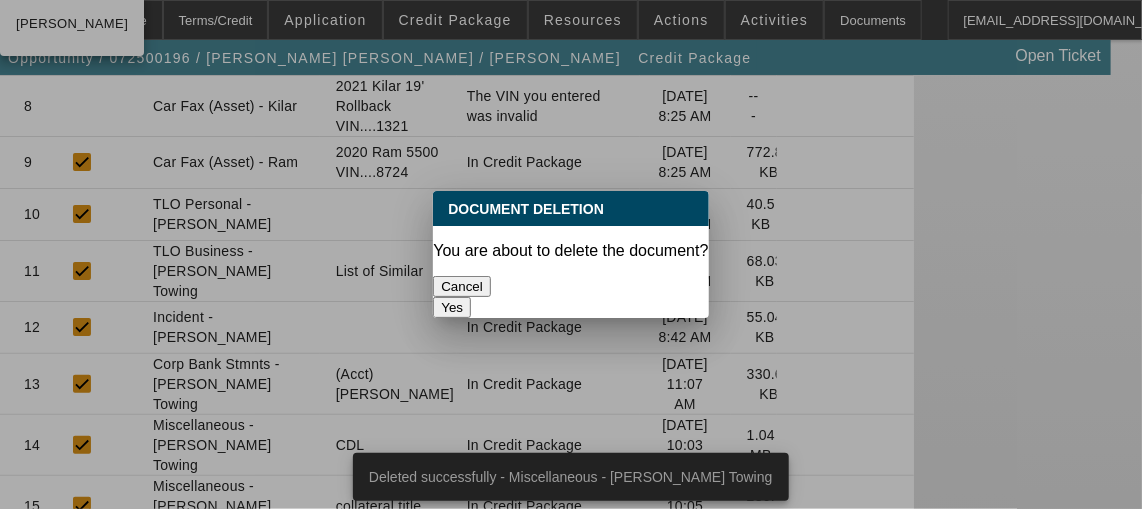 scroll, scrollTop: 0, scrollLeft: 0, axis: both 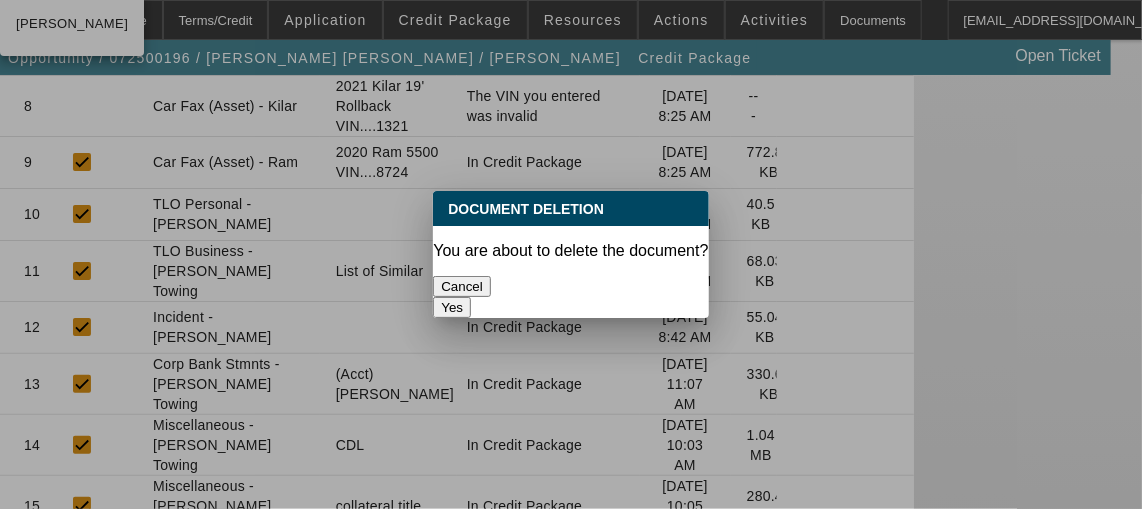 click on "Yes" at bounding box center (452, 307) 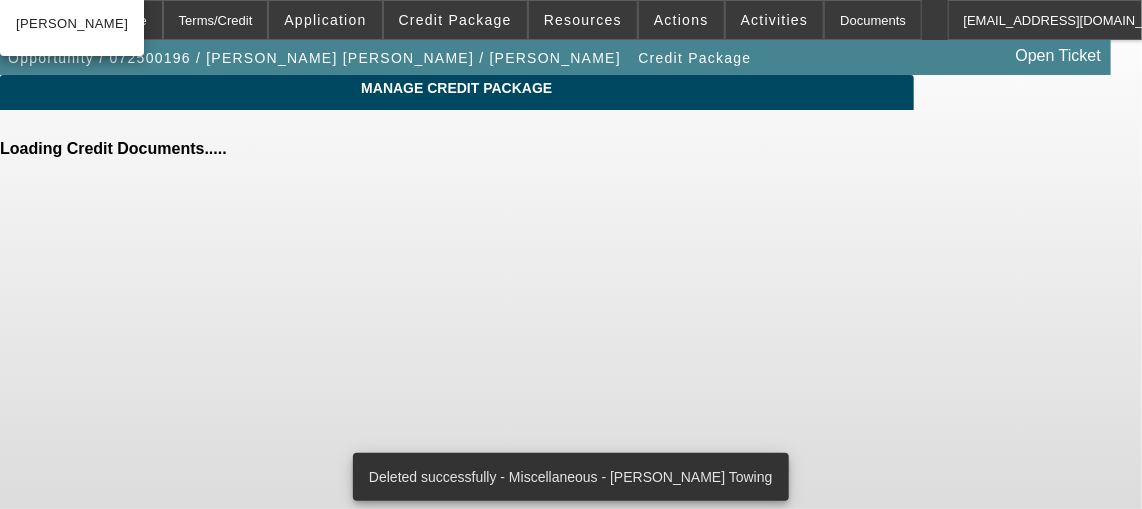 scroll, scrollTop: 0, scrollLeft: 0, axis: both 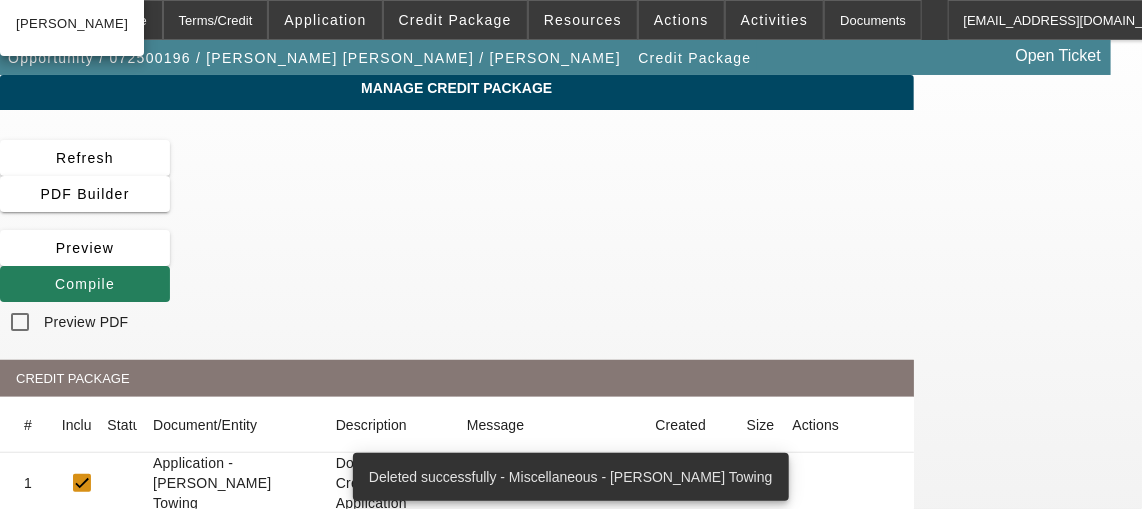 click at bounding box center (55, 284) 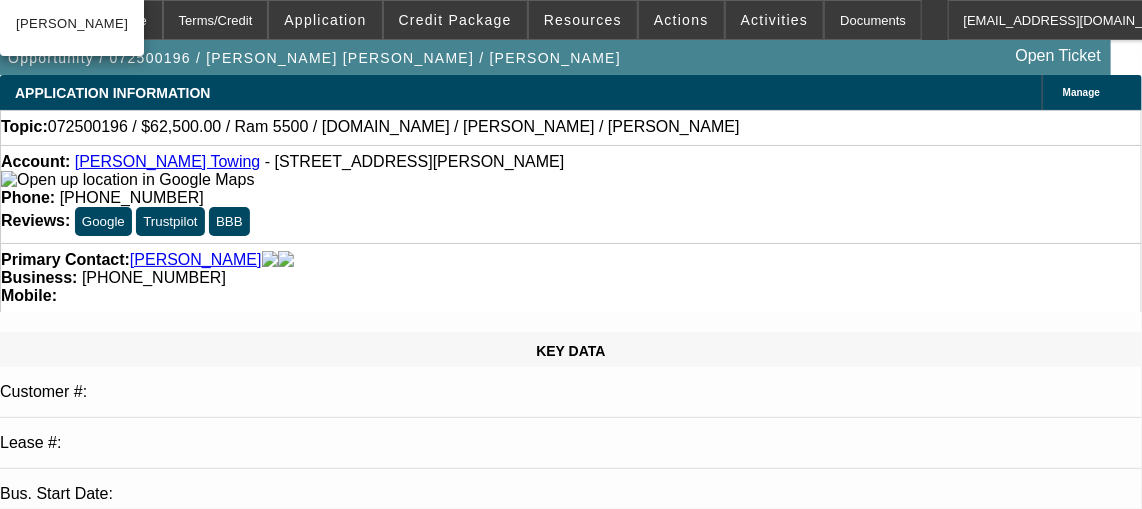 select on "0" 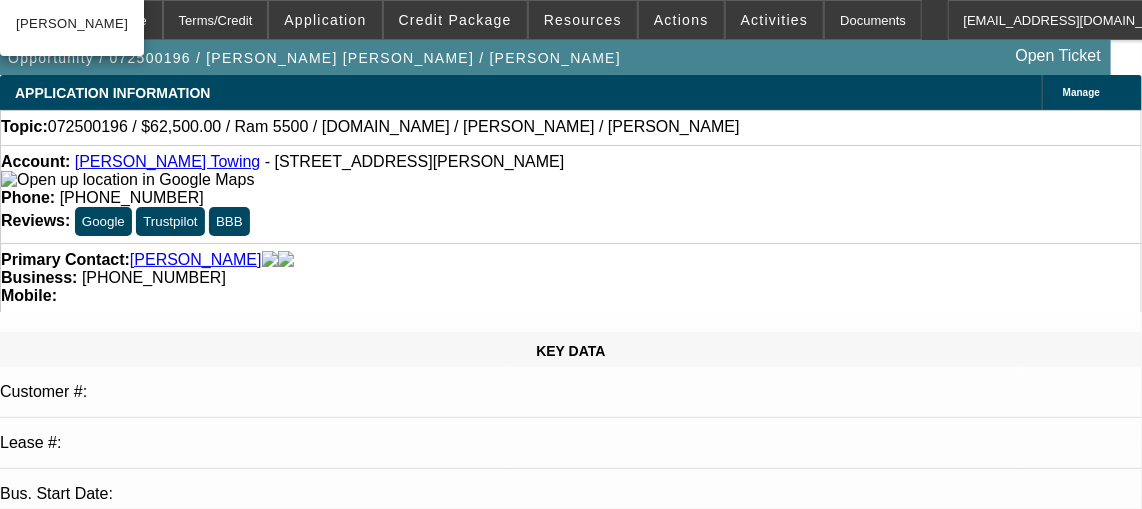 click on "Topic:
072500196 / $62,500.00 / Ram 5500 / Equip-Used.com / Abdullah / ABDULLAH, HUSSAM" 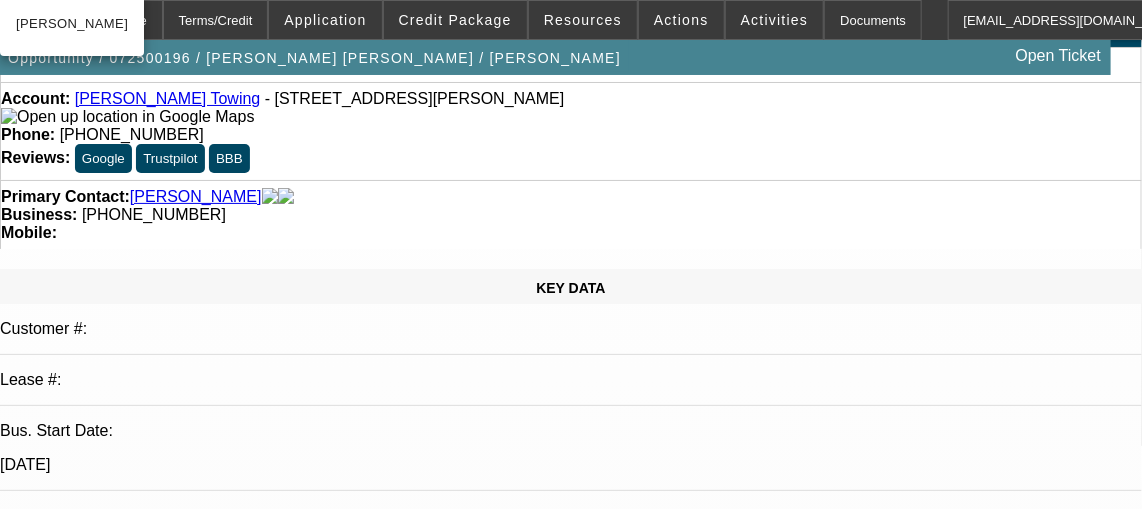 scroll, scrollTop: 90, scrollLeft: 0, axis: vertical 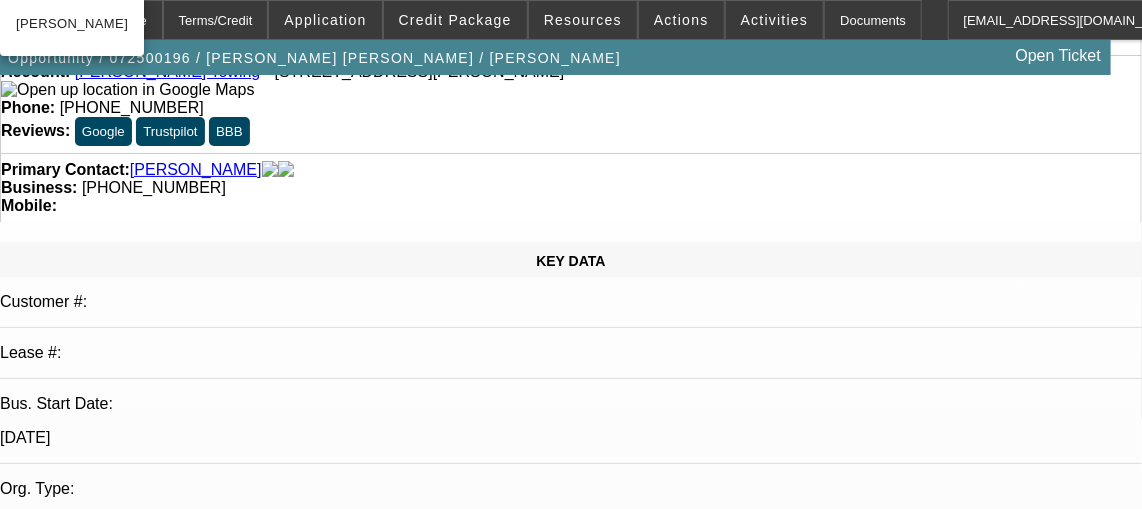 drag, startPoint x: 467, startPoint y: 172, endPoint x: 461, endPoint y: 161, distance: 12.529964 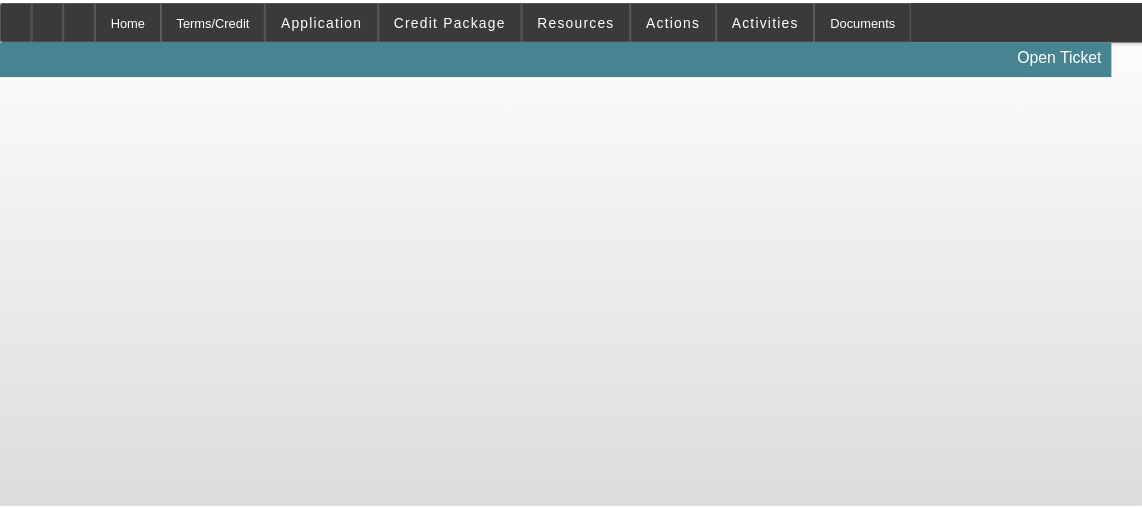 scroll, scrollTop: 0, scrollLeft: 0, axis: both 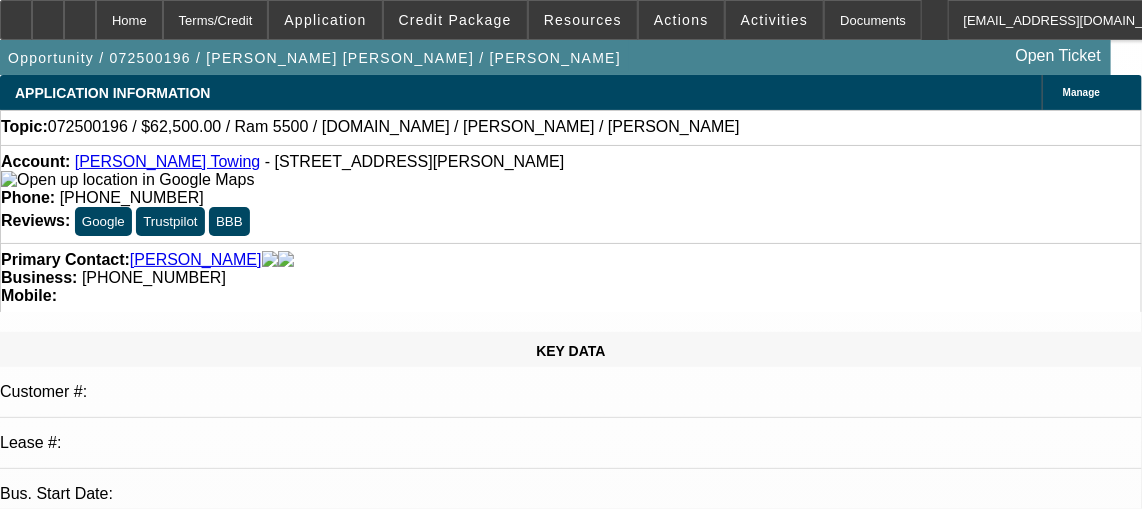 select on "0" 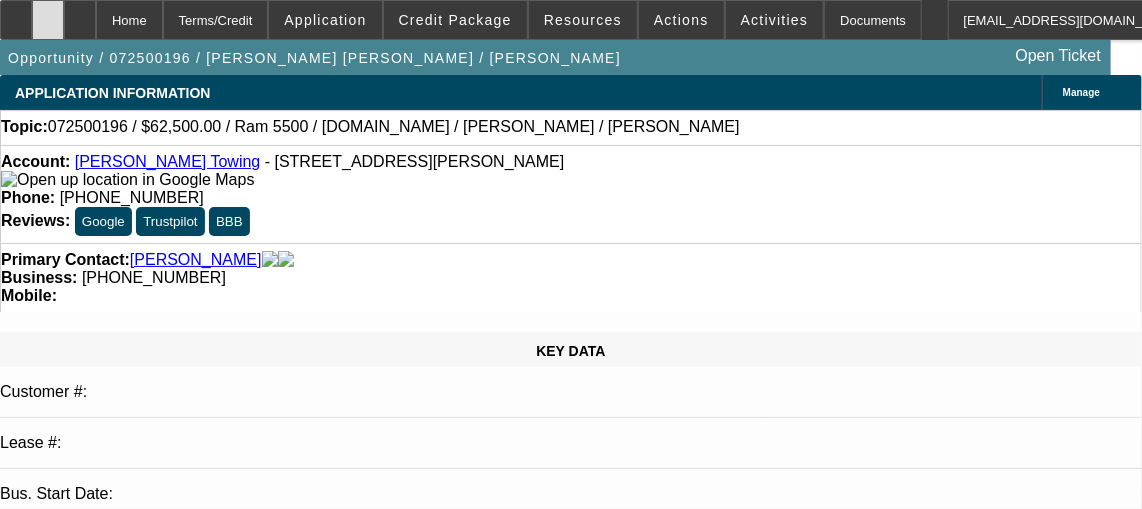click at bounding box center (48, 20) 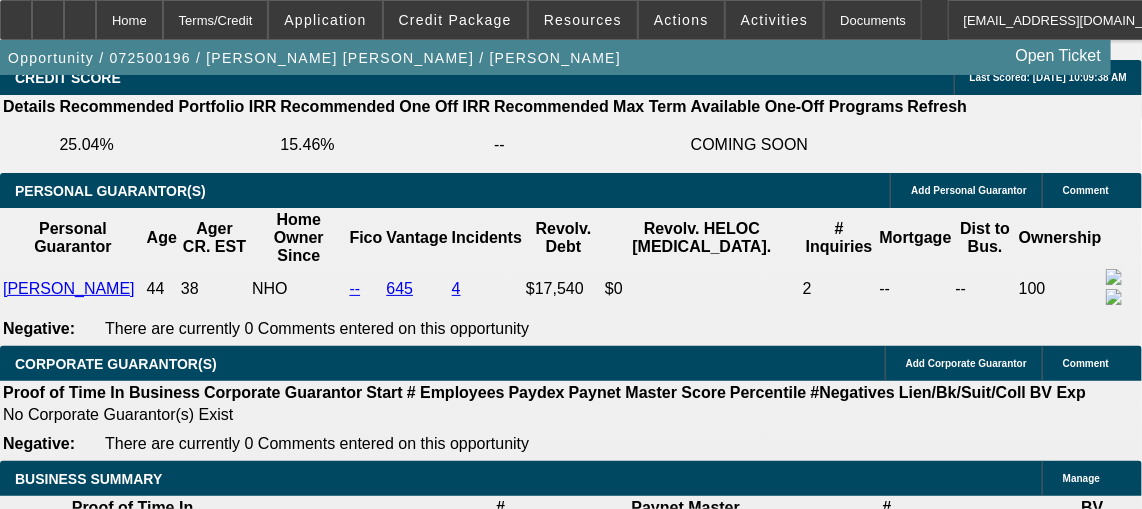 scroll, scrollTop: 2839, scrollLeft: 0, axis: vertical 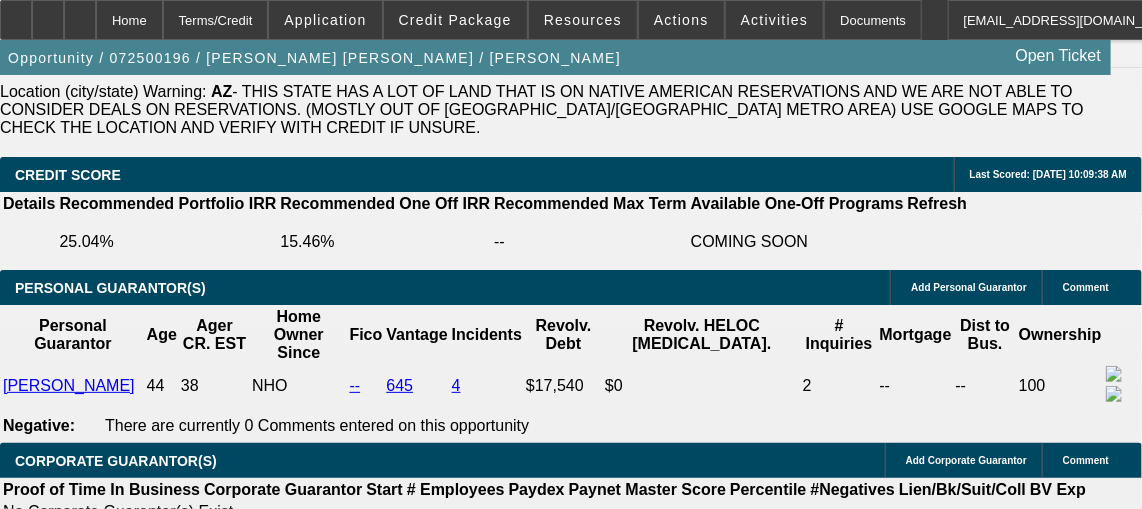 click at bounding box center (246, 2167) 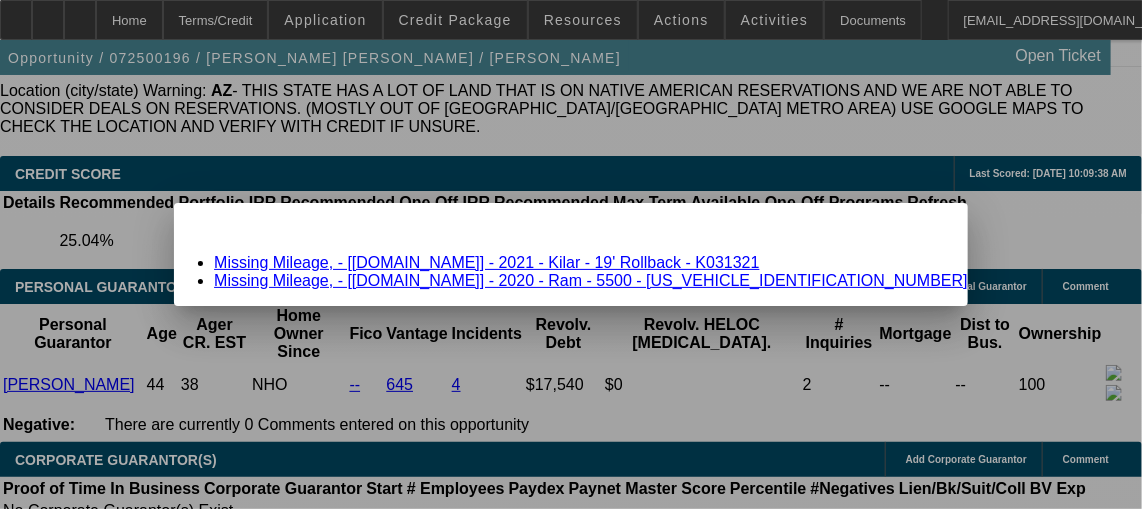 click on "Missing  Mileage,
- [[DOMAIN_NAME]] - 2021 - Kilar - 19' Rollback - K031321" at bounding box center [486, 262] 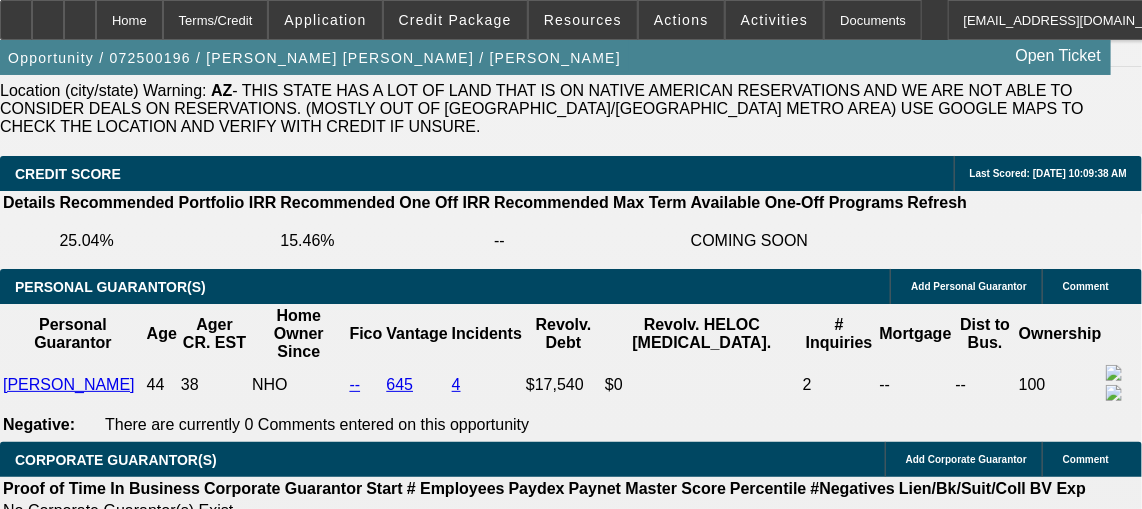scroll, scrollTop: 2839, scrollLeft: 0, axis: vertical 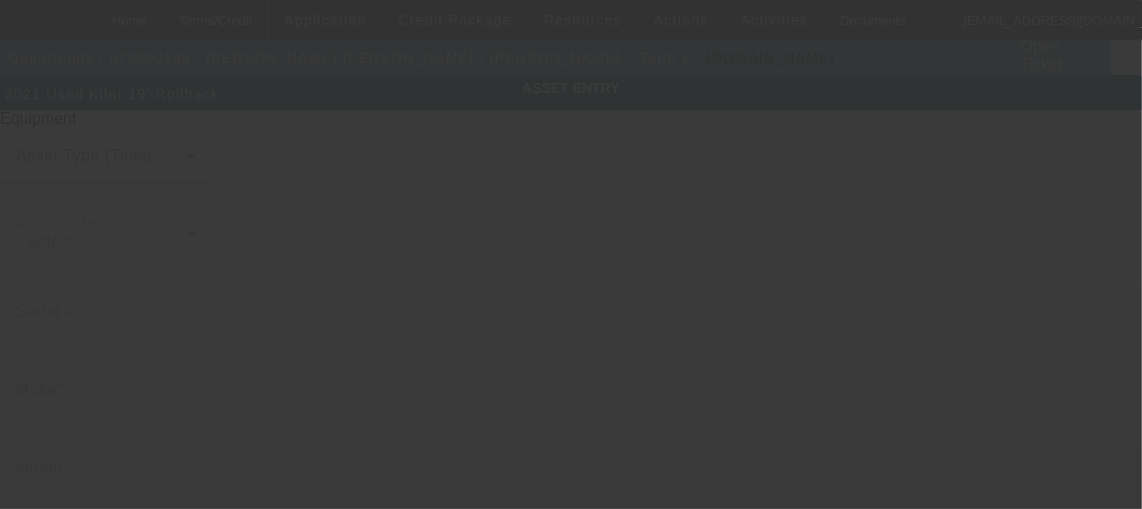 type on "K031321" 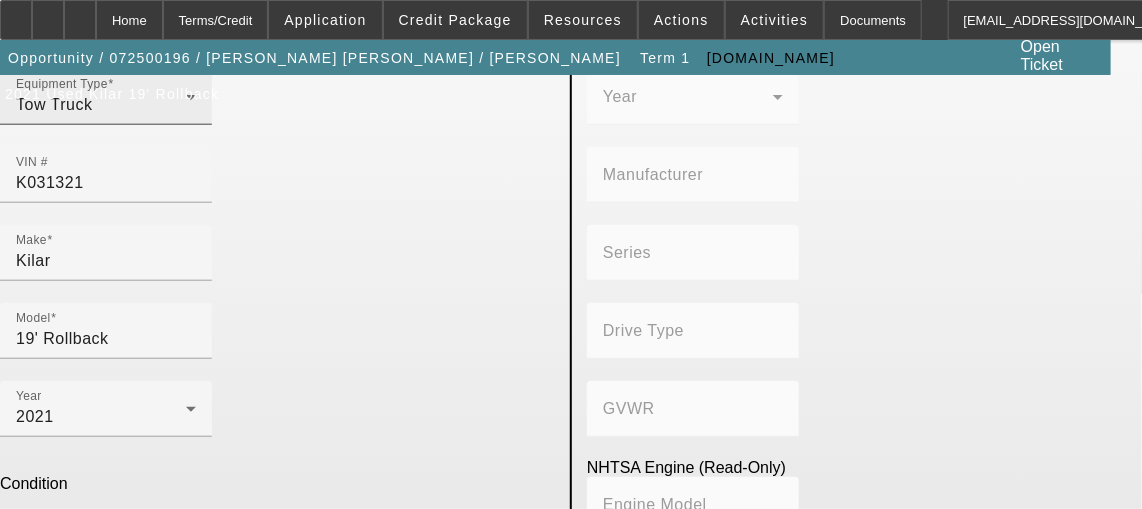 scroll, scrollTop: 0, scrollLeft: 0, axis: both 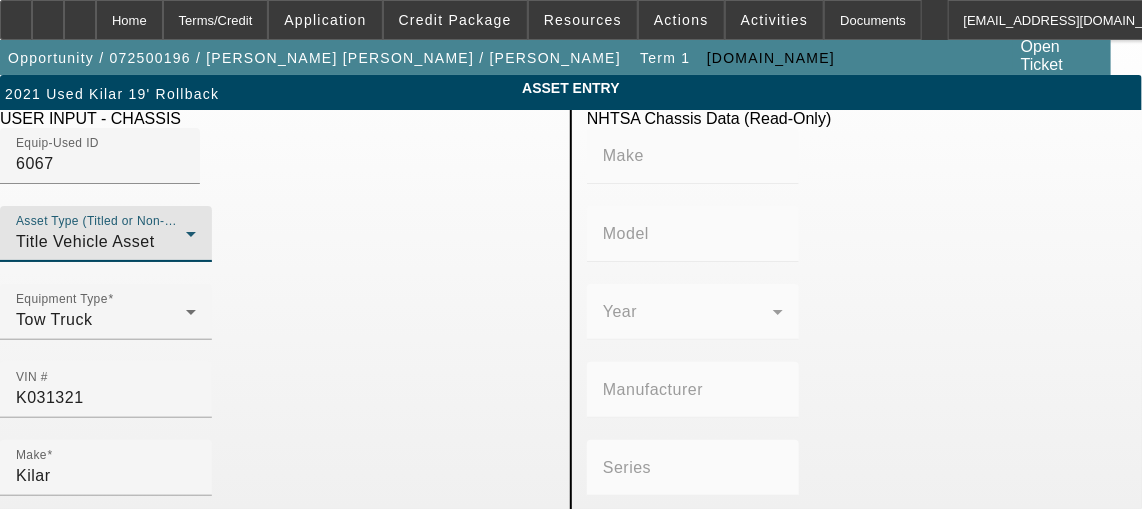 click on "Title Vehicle Asset" at bounding box center (85, 241) 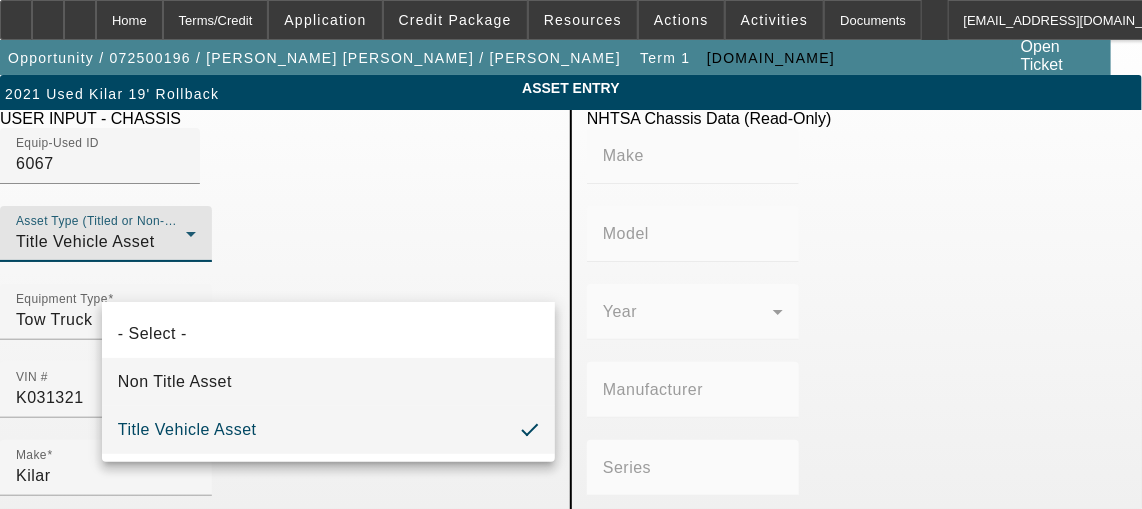 click on "Non Title Asset" at bounding box center [175, 382] 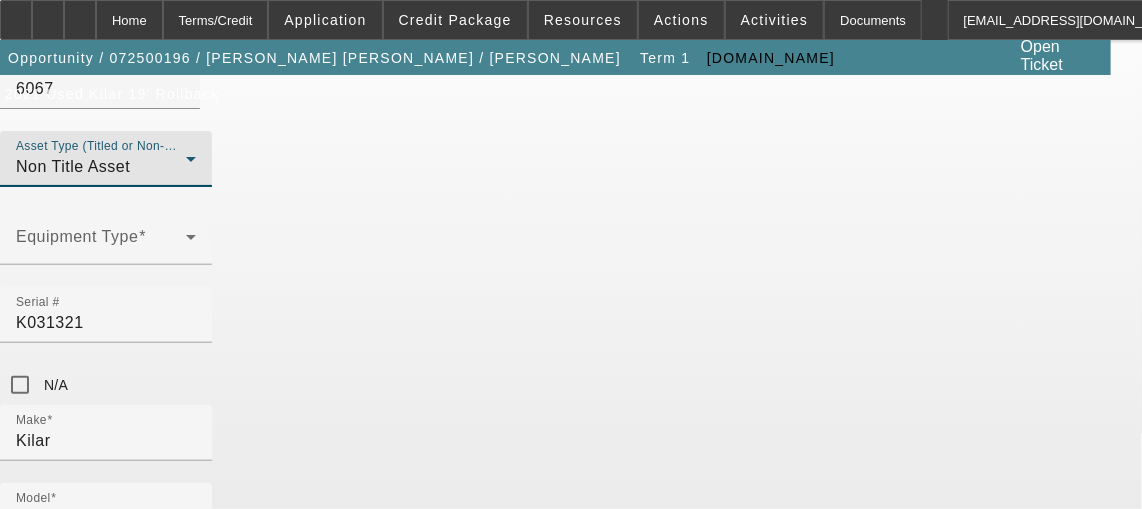 scroll, scrollTop: 181, scrollLeft: 0, axis: vertical 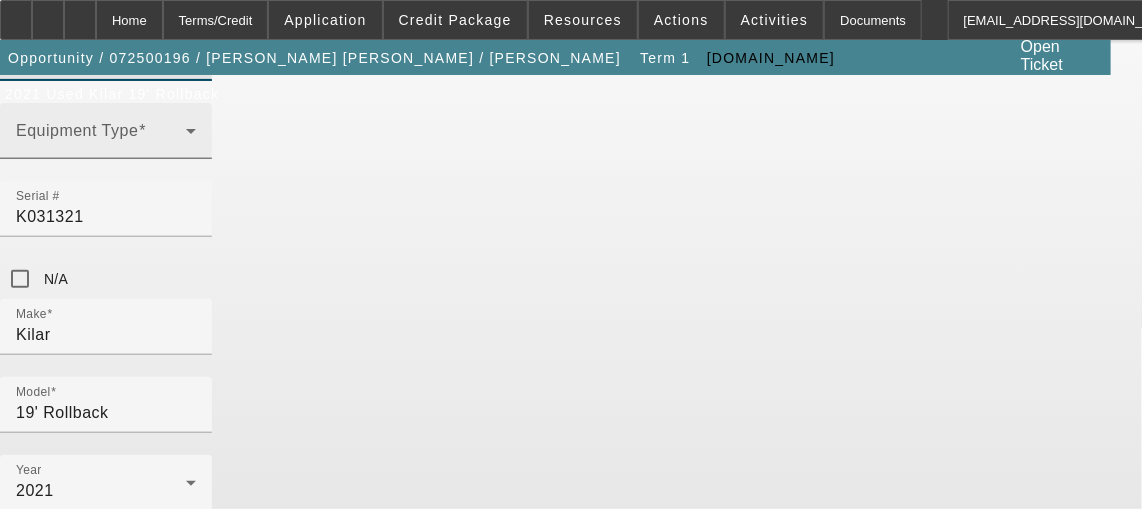 click at bounding box center [101, 139] 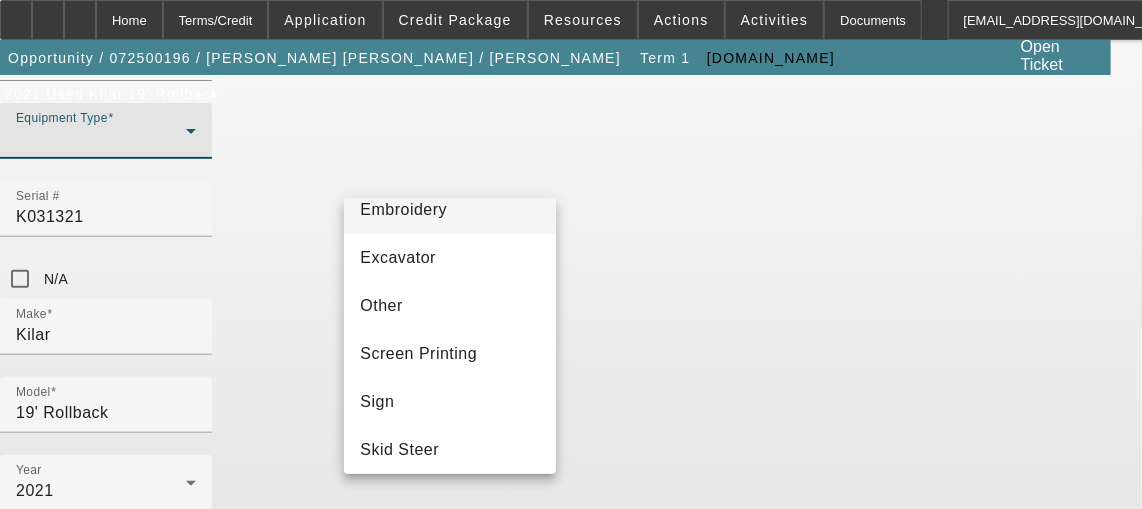 scroll, scrollTop: 363, scrollLeft: 0, axis: vertical 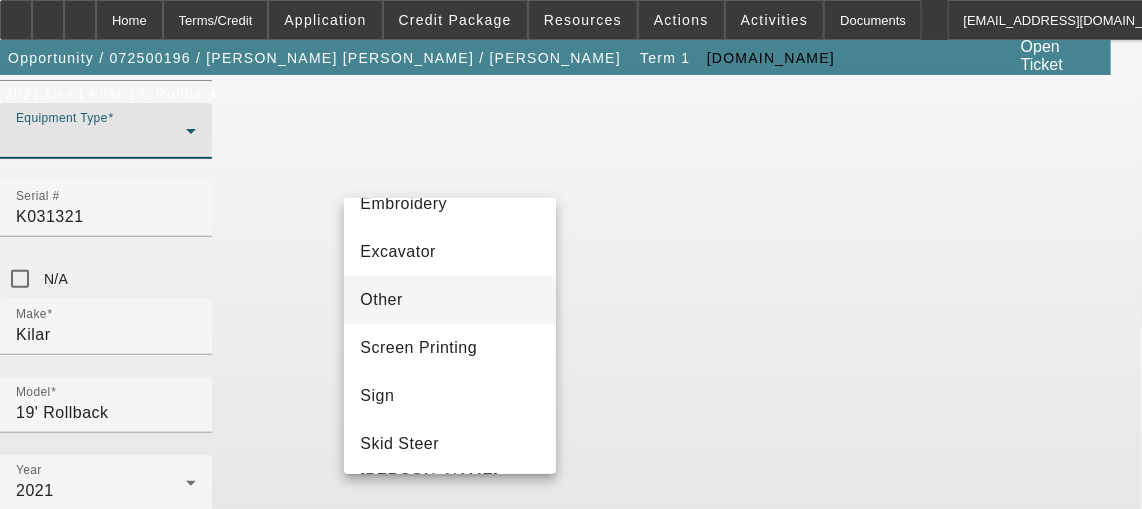 click on "Other" at bounding box center (450, 300) 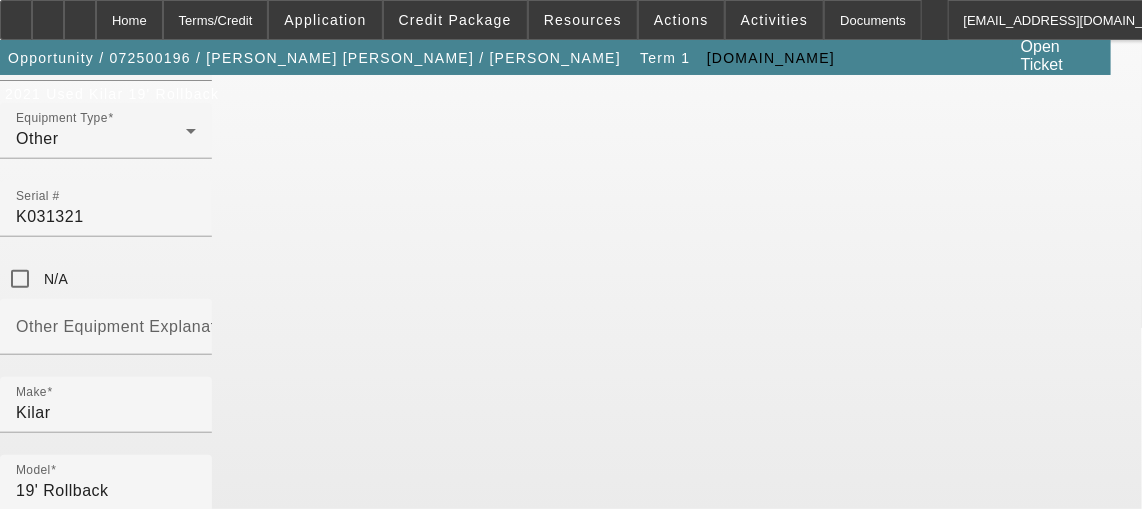 click on "ASSET ENTRY
Delete asset
Equipment
Equip-Used ID
6067
Asset Type (Titled or Non-Titled)
Non Title Asset
Equipment Type
Other
Serial #
K031321
N/A Make" 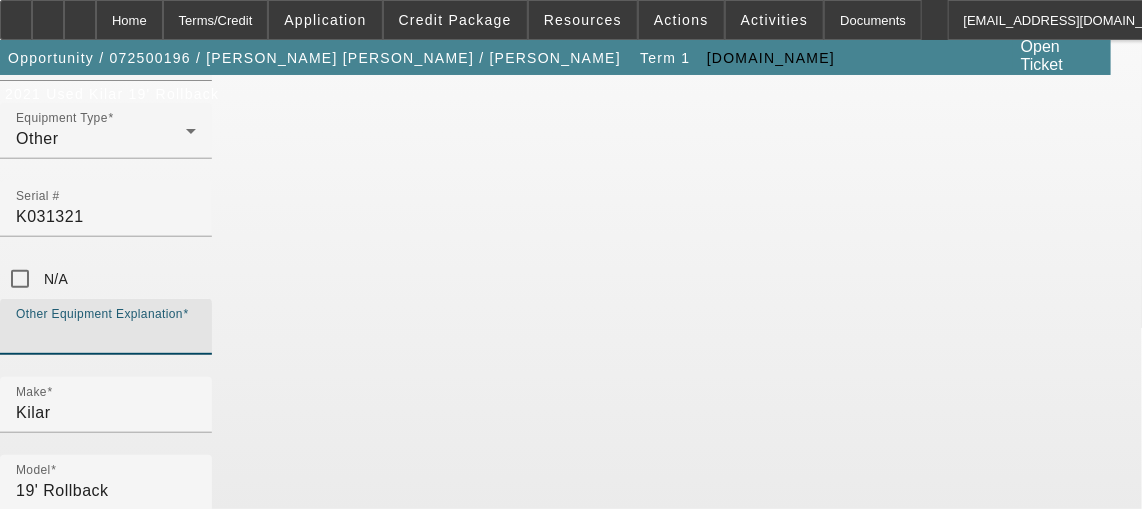 click on "Other Equipment Explanation" at bounding box center [106, 335] 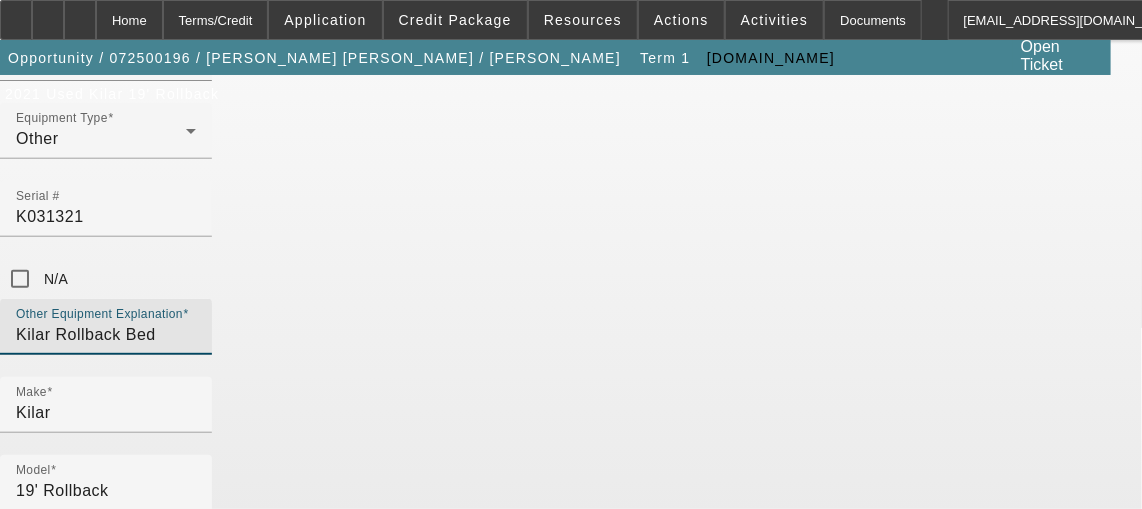 type on "Kilar Rollback Bed" 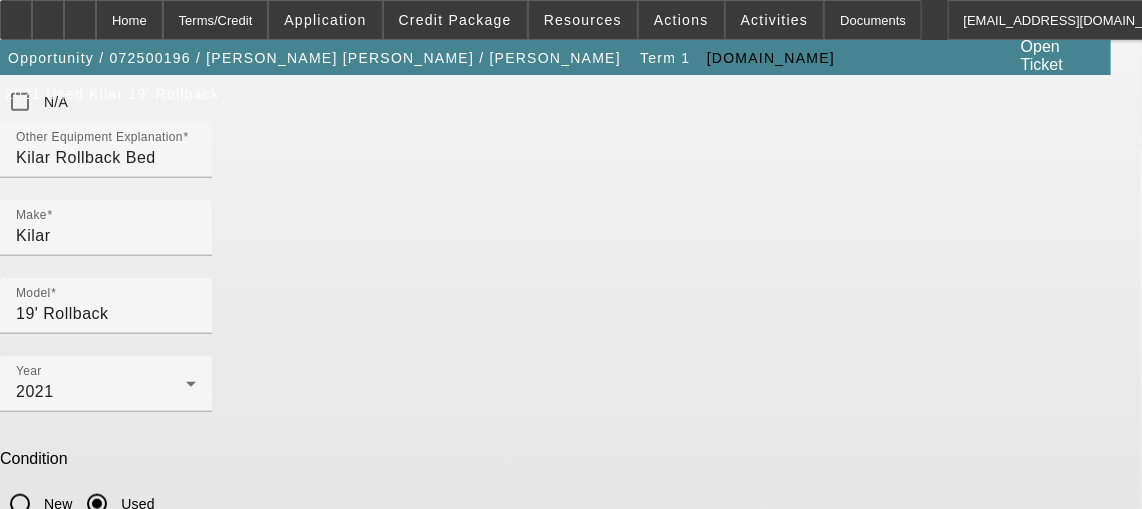 scroll, scrollTop: 486, scrollLeft: 0, axis: vertical 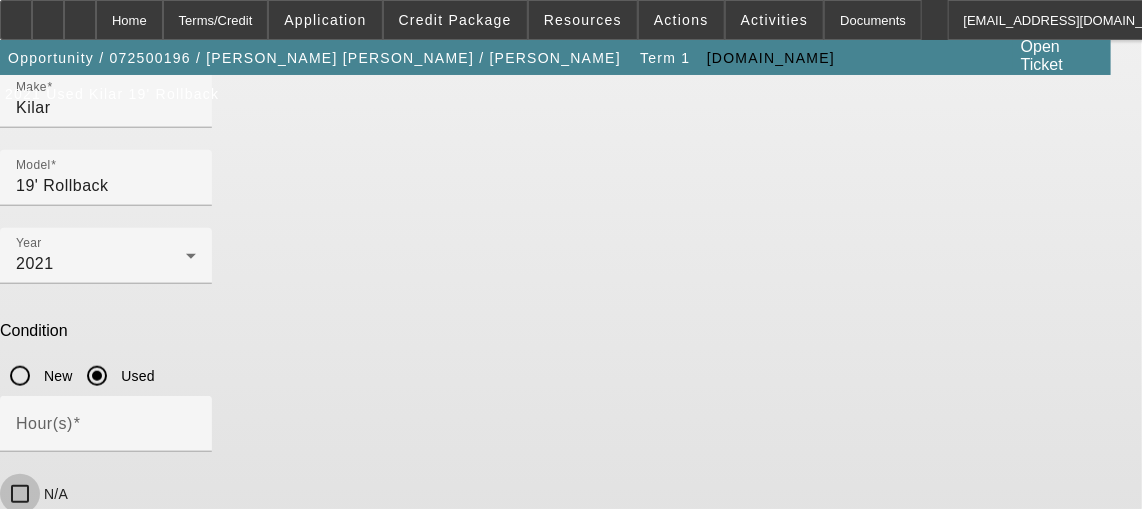 click on "N/A" at bounding box center [20, 494] 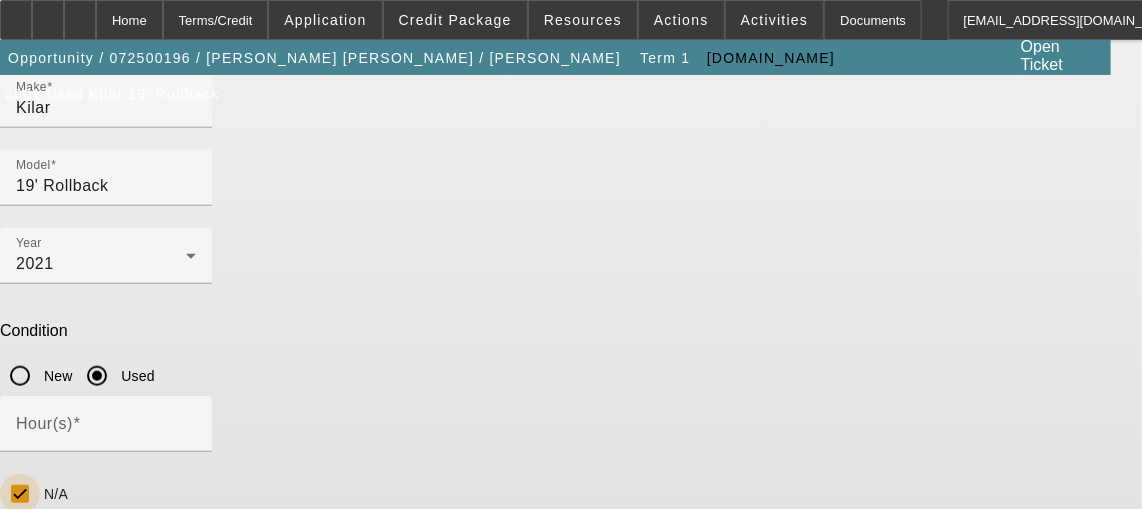 checkbox on "true" 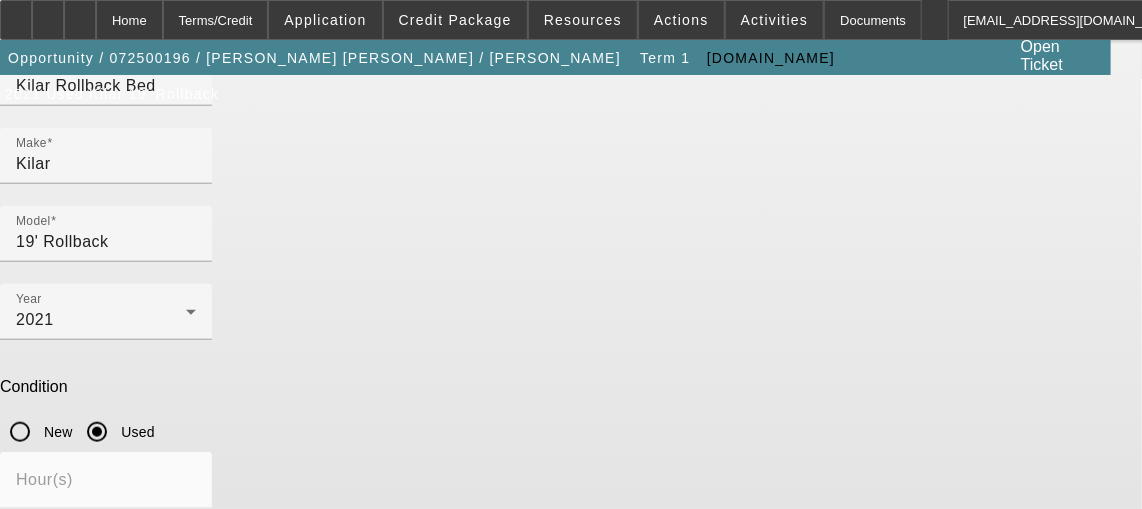 scroll, scrollTop: 486, scrollLeft: 0, axis: vertical 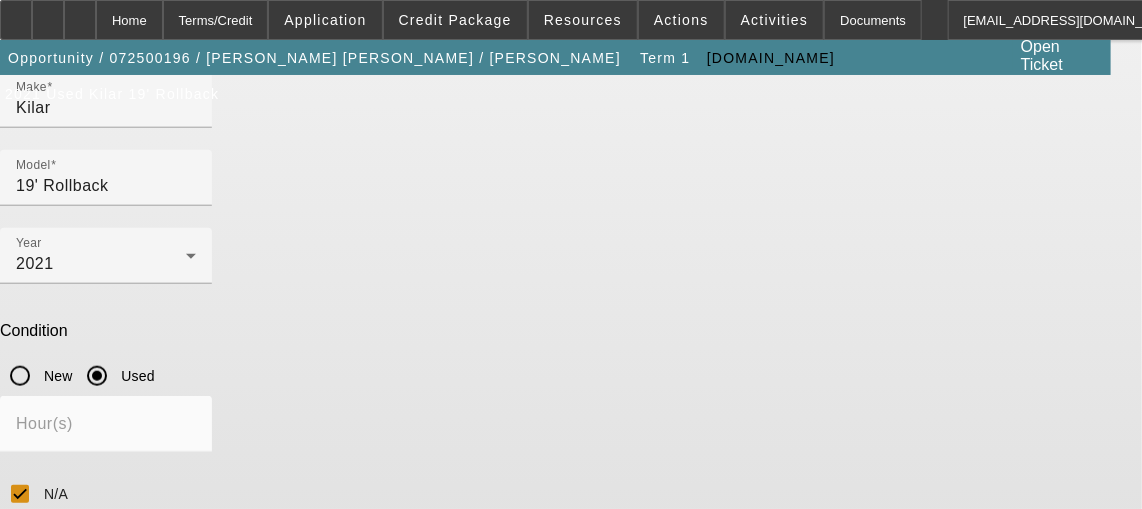 click on "Submit" at bounding box center (28, 719) 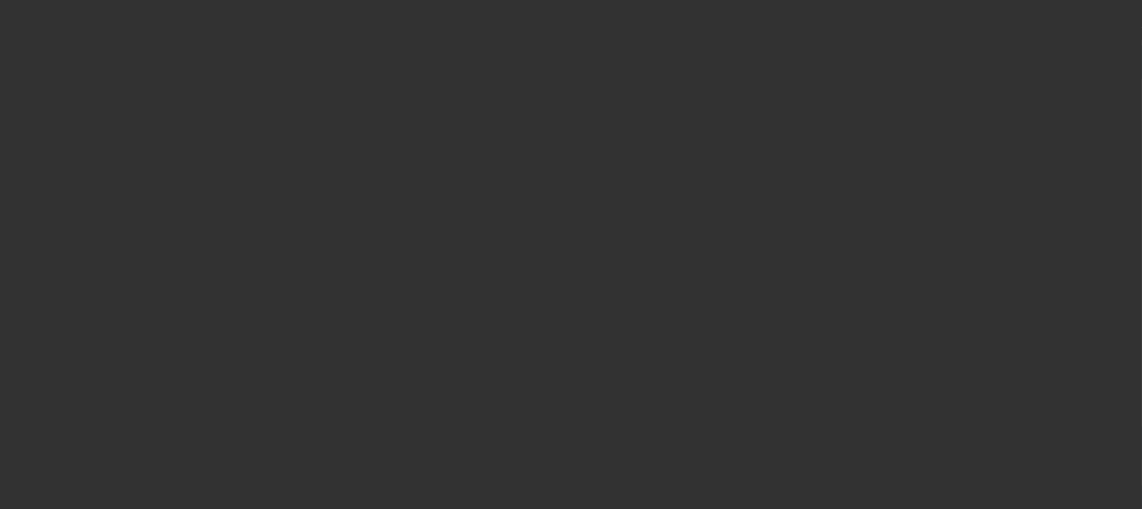scroll, scrollTop: 0, scrollLeft: 0, axis: both 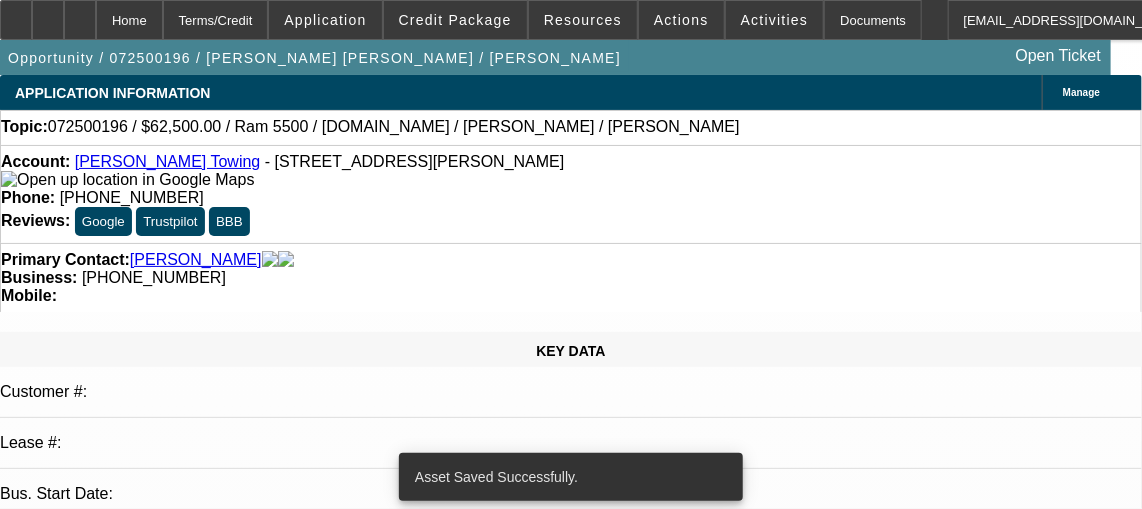 select on "0" 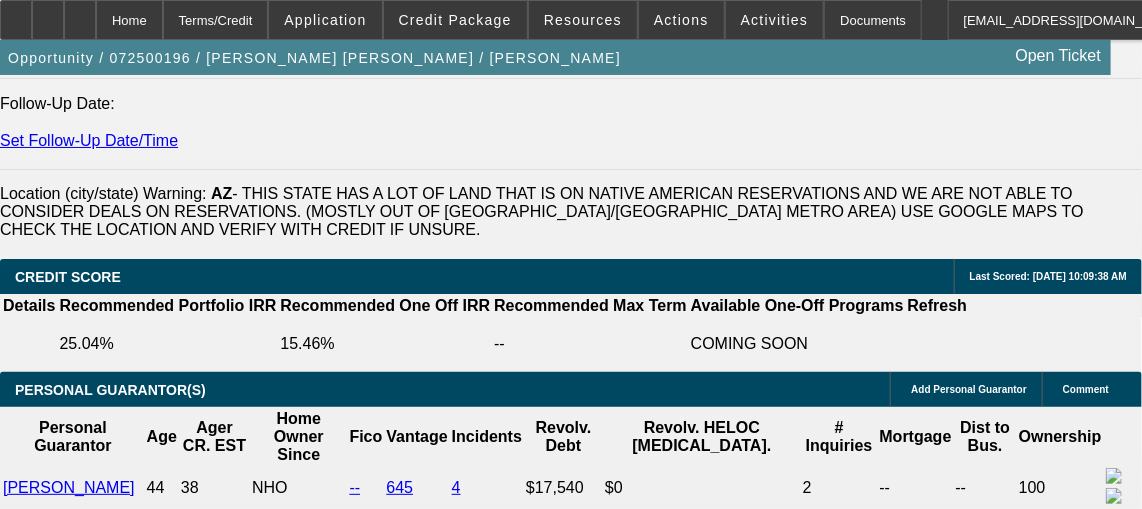 scroll, scrollTop: 2723, scrollLeft: 0, axis: vertical 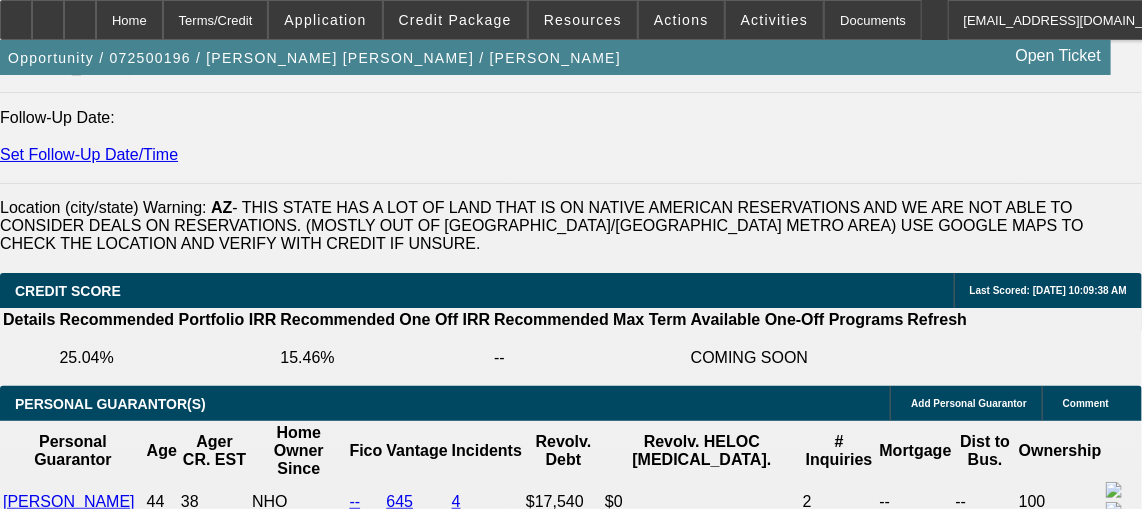 click at bounding box center [246, 2125] 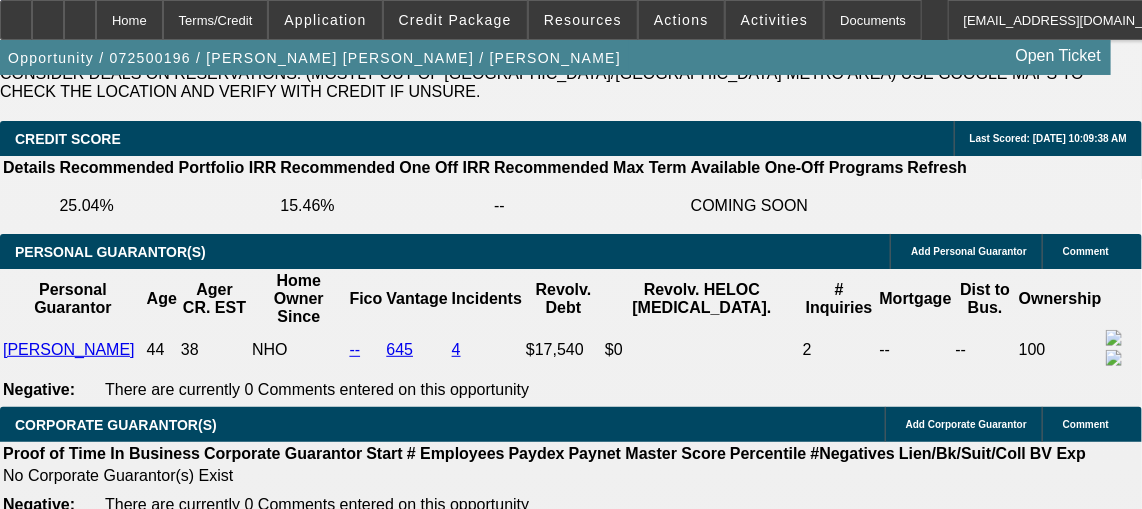 scroll, scrollTop: 0, scrollLeft: 0, axis: both 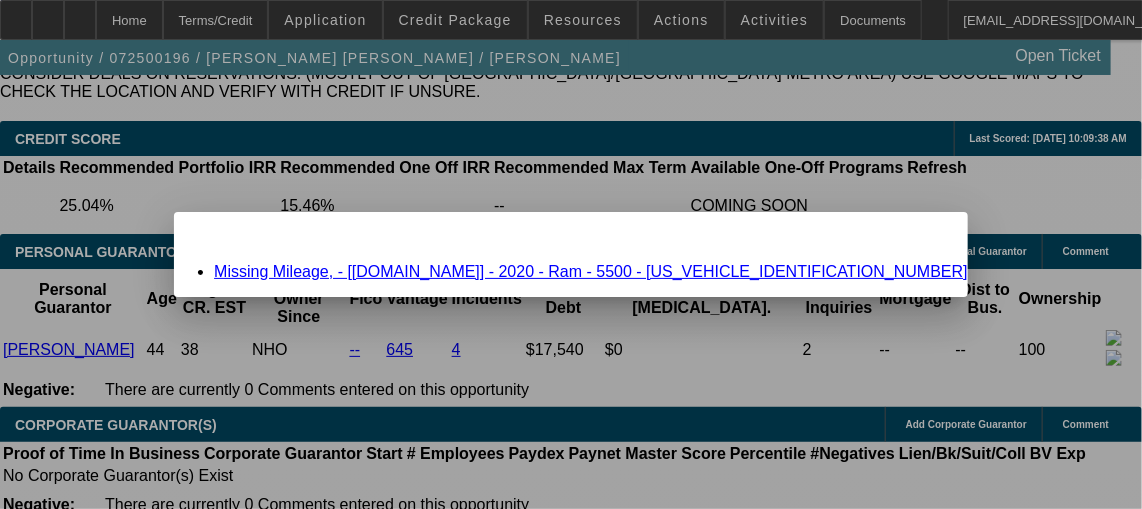 click on "Missing  Mileage,
- [[DOMAIN_NAME]] - 2020 - Ram - 5500 - [US_VEHICLE_IDENTIFICATION_NUMBER]" at bounding box center [591, 271] 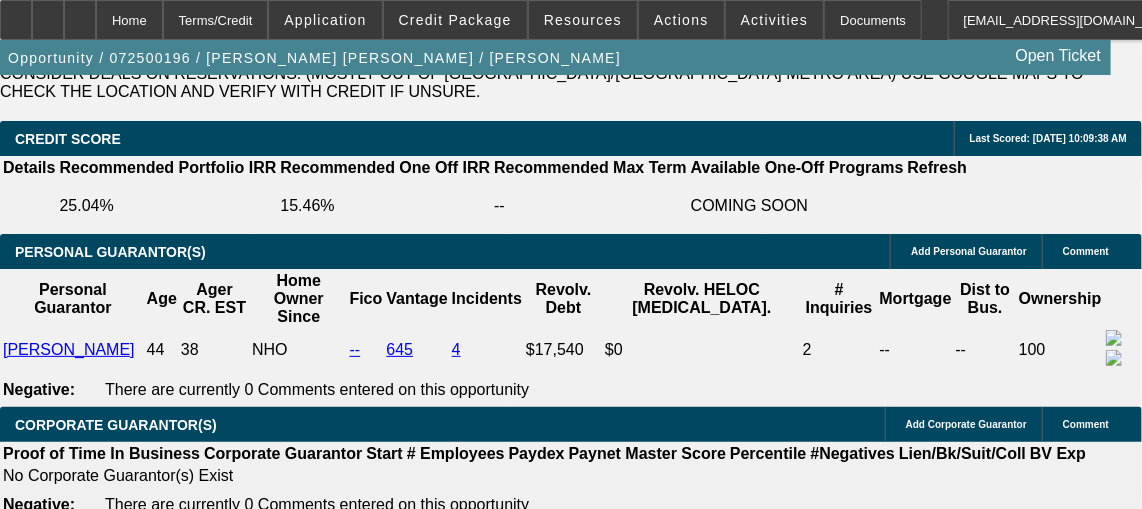 scroll, scrollTop: 2875, scrollLeft: 0, axis: vertical 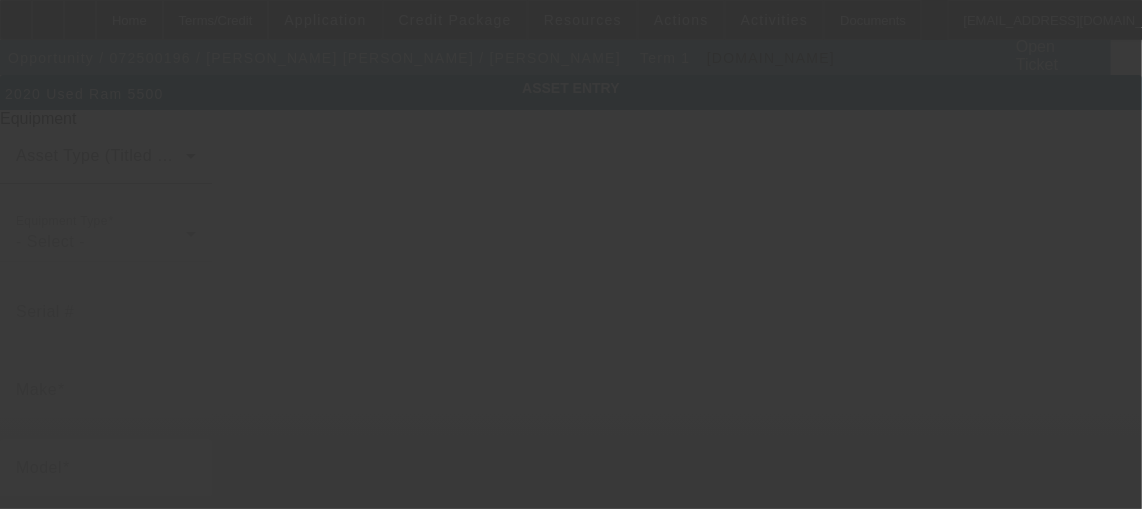 type on "[US_VEHICLE_IDENTIFICATION_NUMBER]" 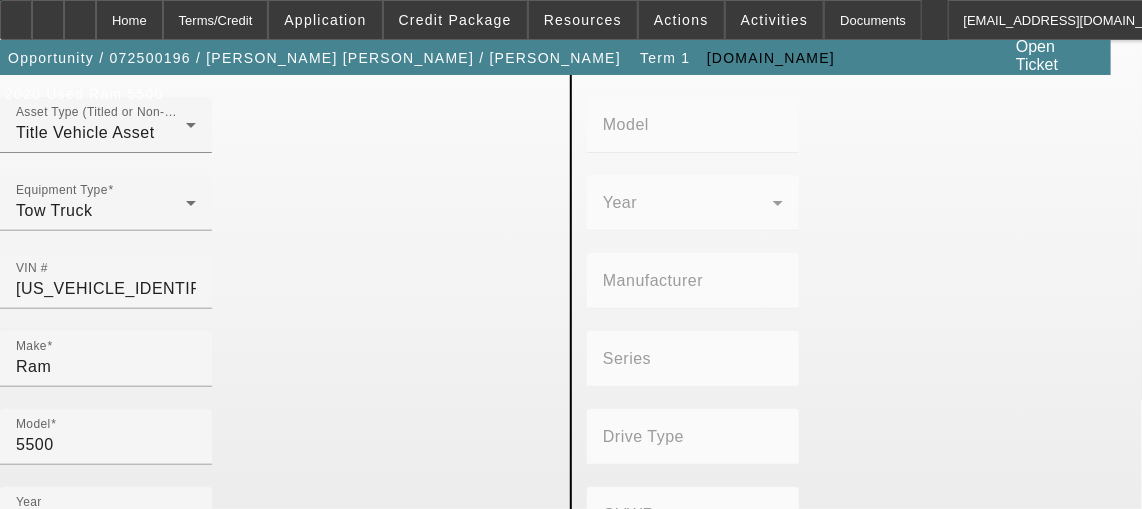 scroll, scrollTop: 363, scrollLeft: 0, axis: vertical 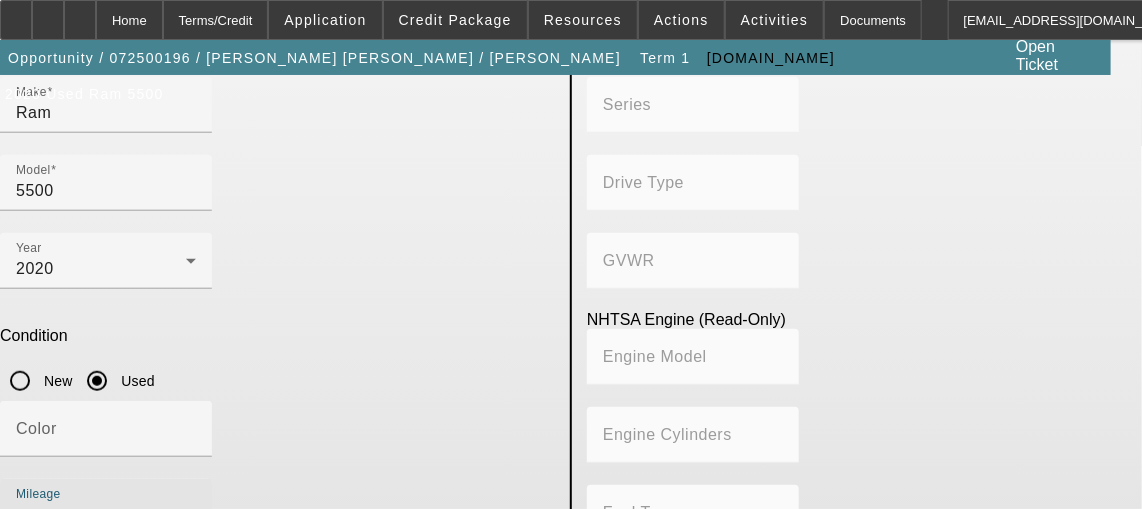 click on "Mileage" at bounding box center [106, 515] 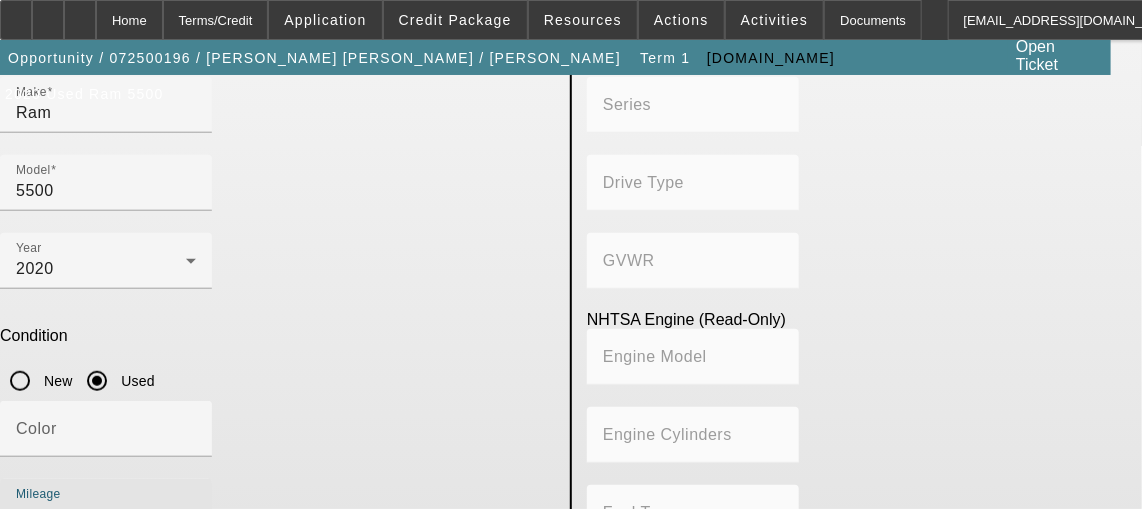 paste on "105864" 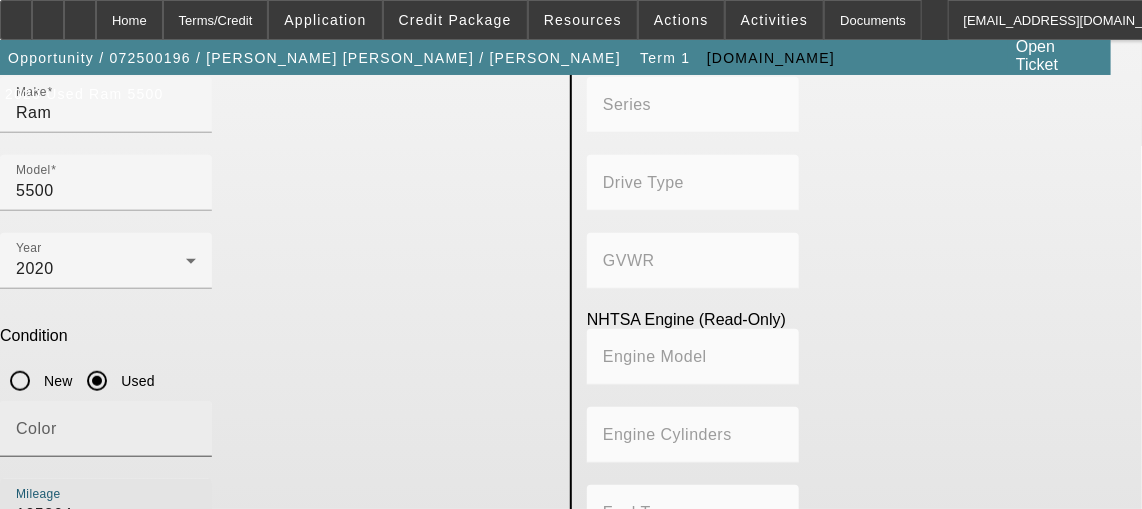 type on "105864" 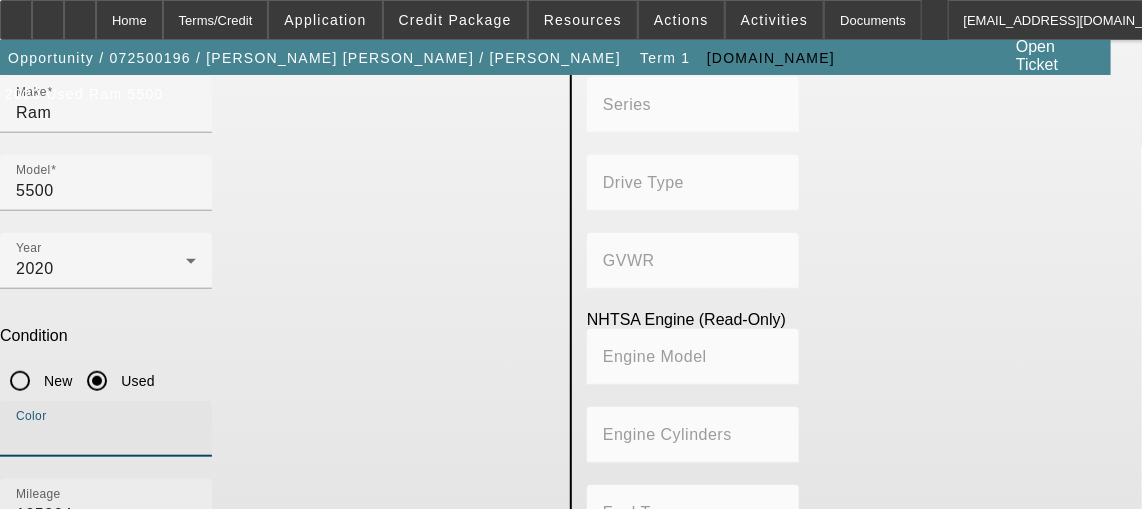 click on "105864" at bounding box center [106, 515] 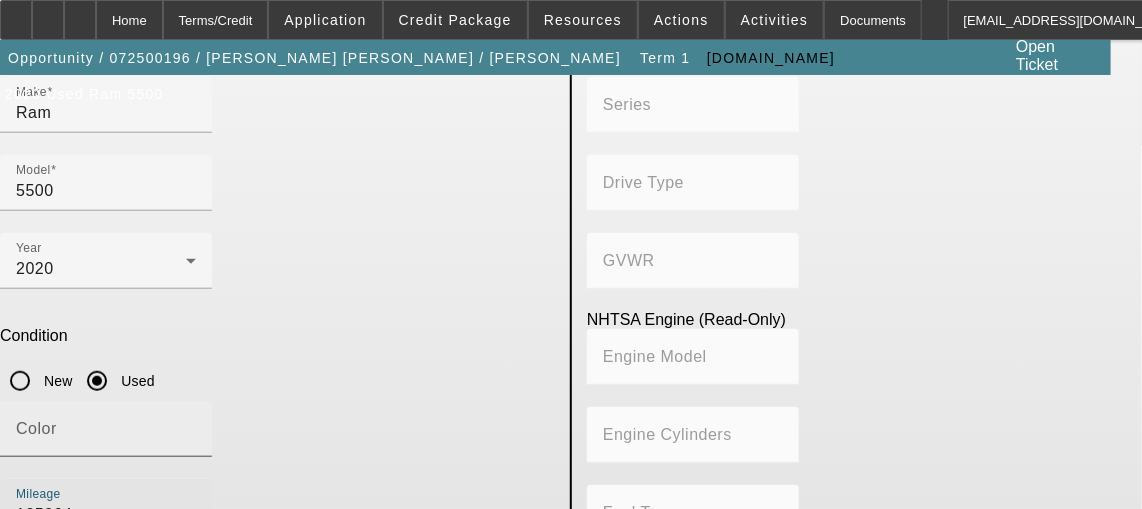click on "Color" at bounding box center [106, 437] 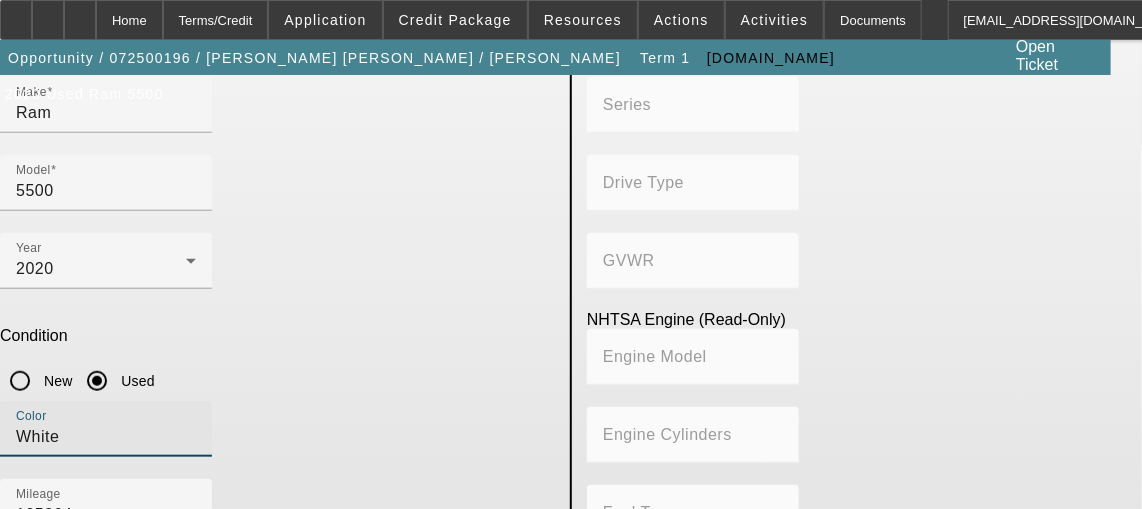 type on "White" 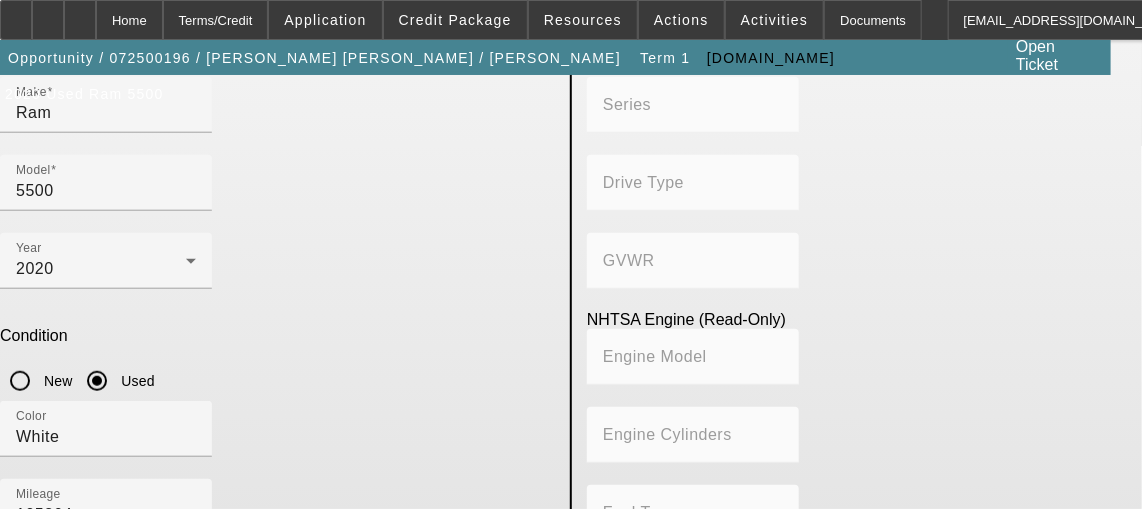 click on "Truck Chassis Description (Describe the truck chassis only)
Ram  5500" at bounding box center (106, 609) 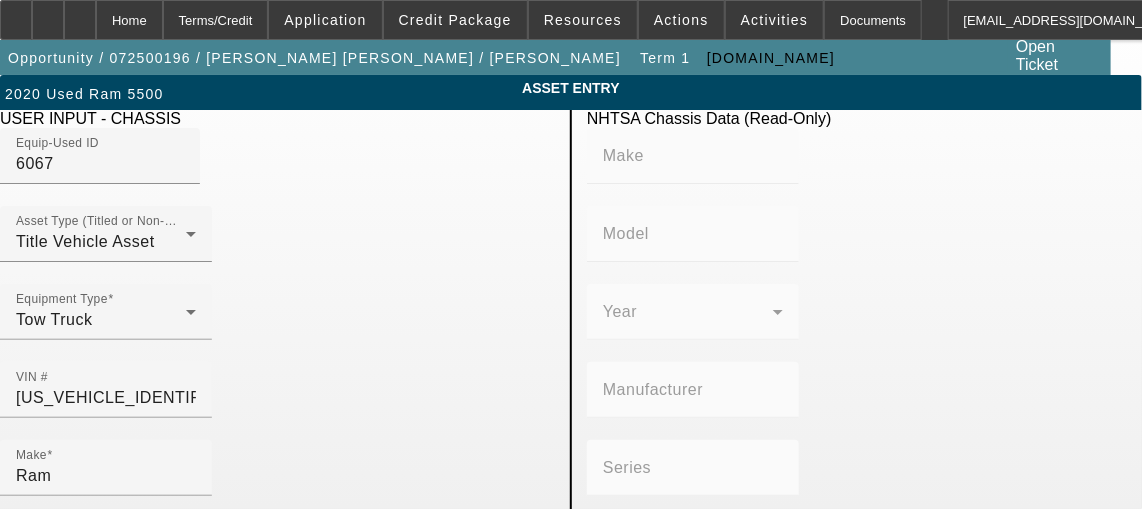 scroll, scrollTop: 440, scrollLeft: 0, axis: vertical 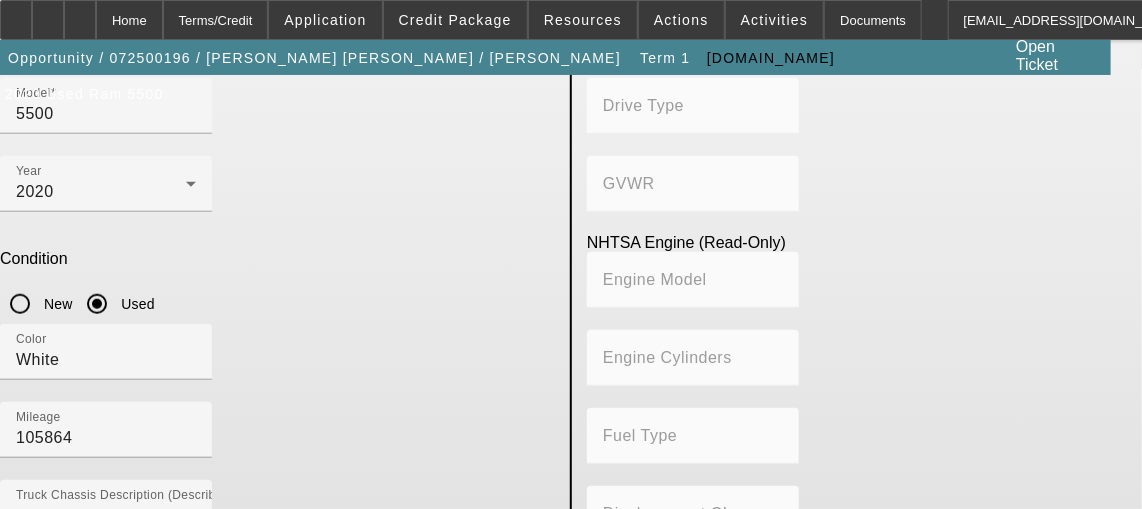 click on "Submit" at bounding box center (28, 704) 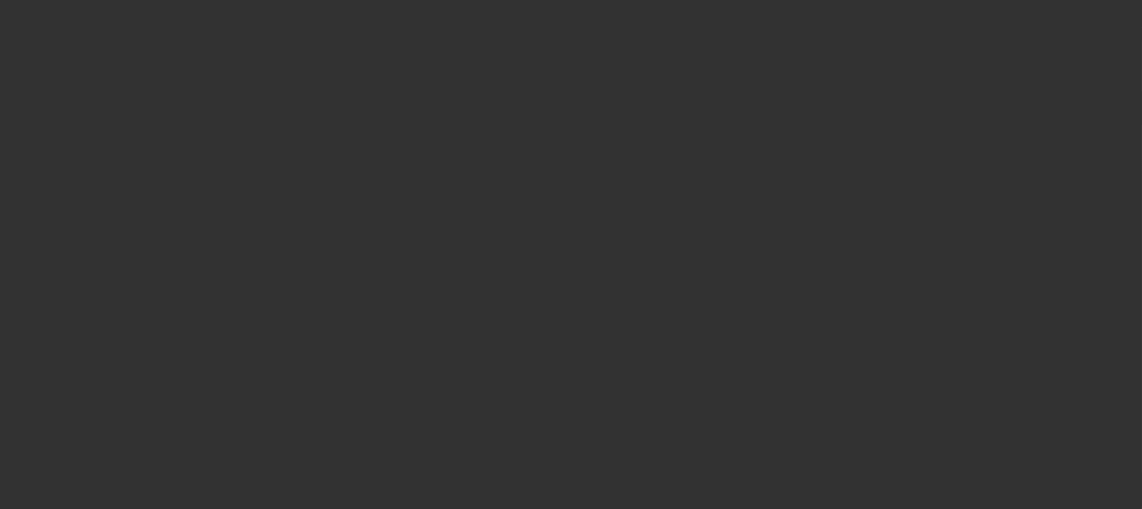 scroll, scrollTop: 0, scrollLeft: 0, axis: both 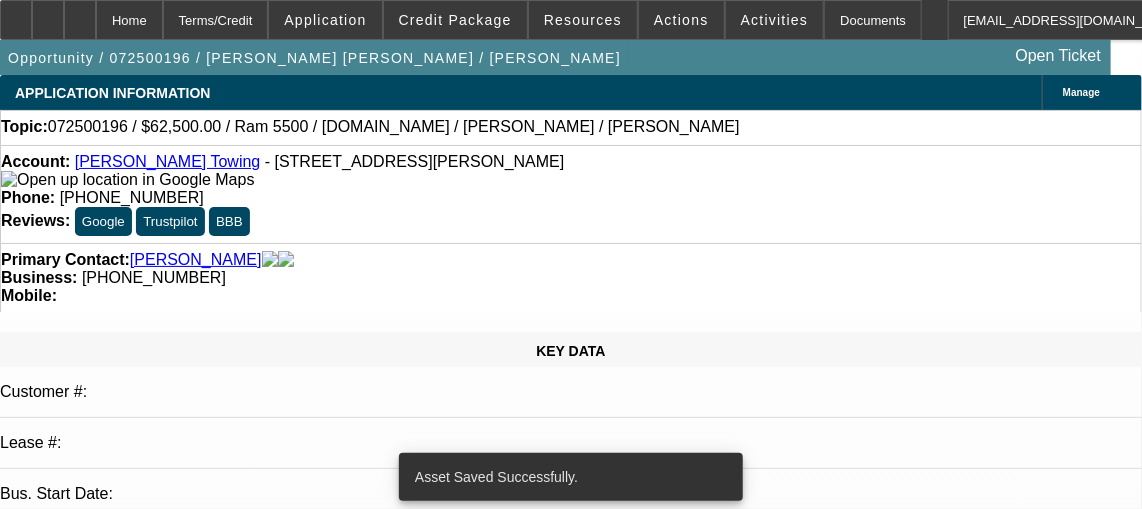select on "0" 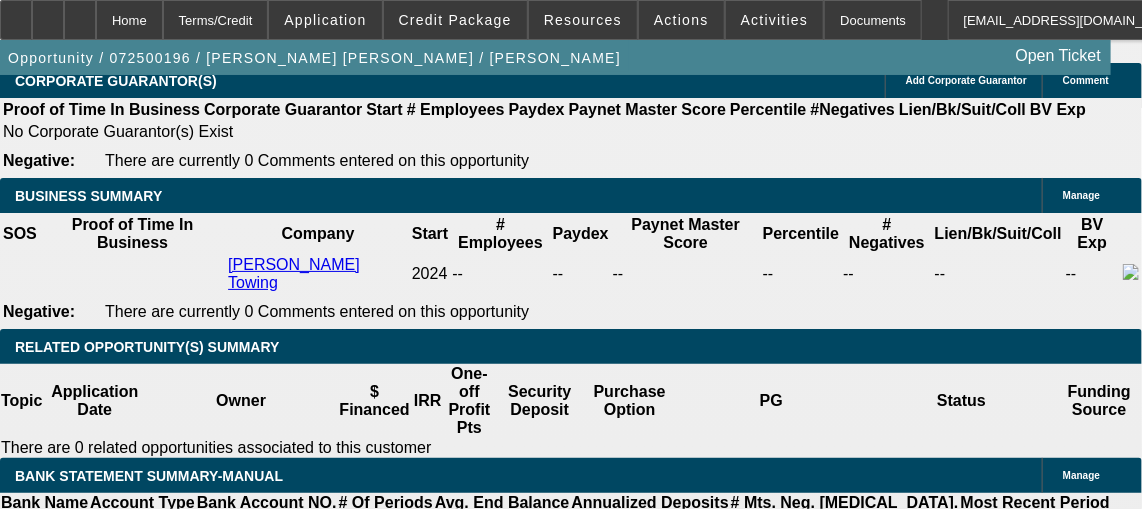 scroll, scrollTop: 3454, scrollLeft: 0, axis: vertical 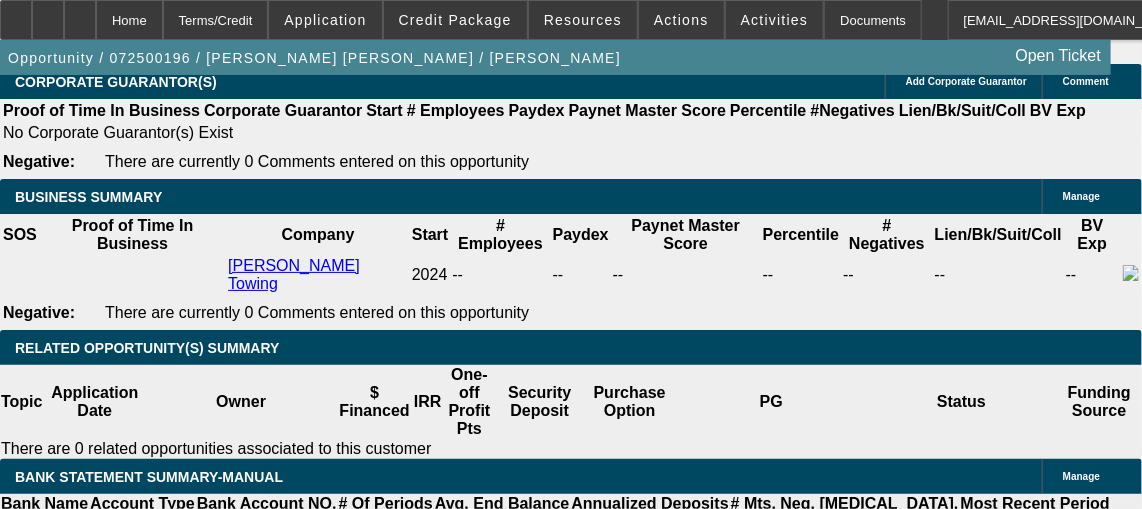click on "Portfolio (Lease Agreement)" 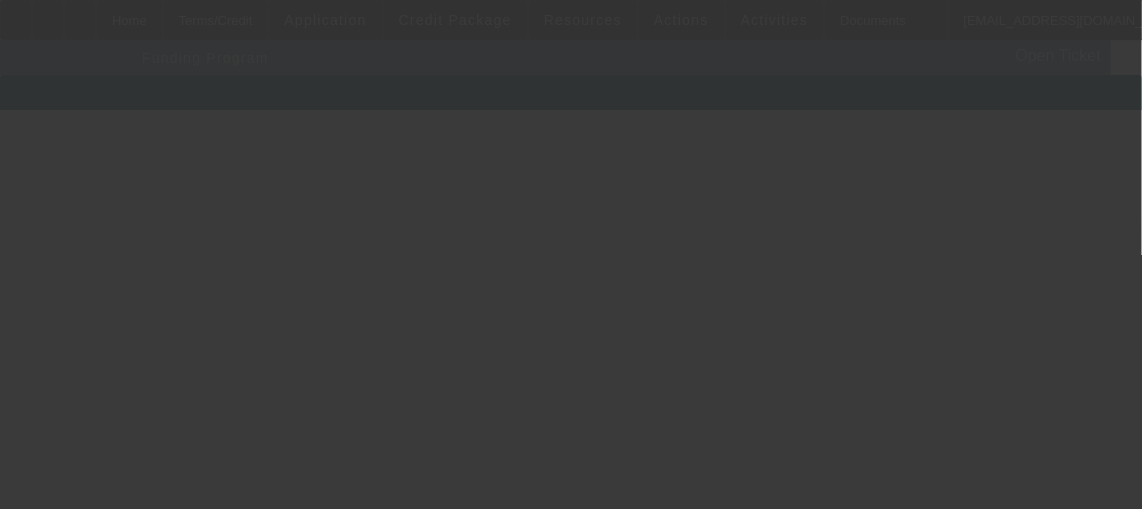 scroll, scrollTop: 0, scrollLeft: 0, axis: both 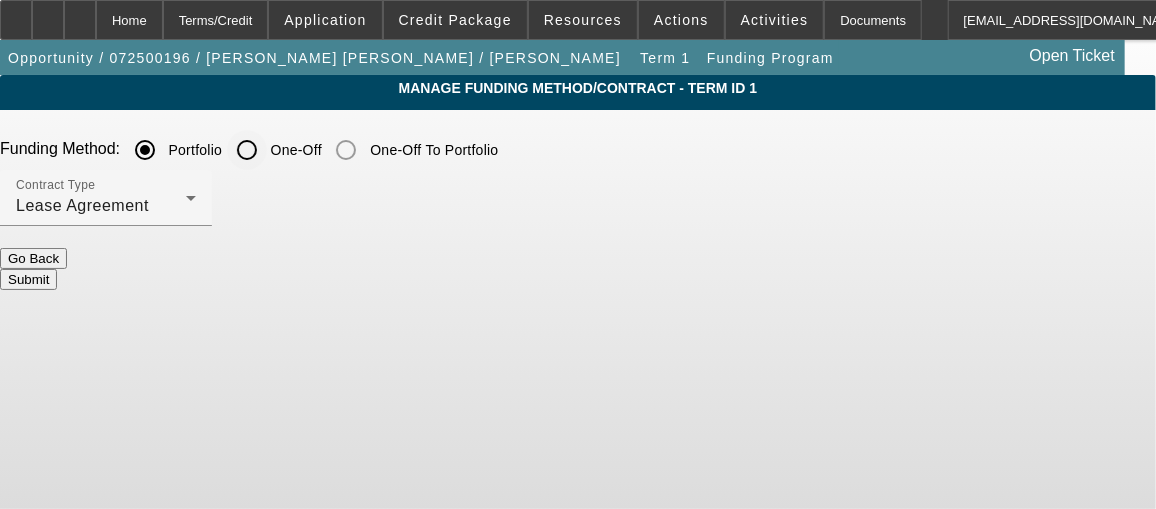 click on "One-Off" at bounding box center (247, 150) 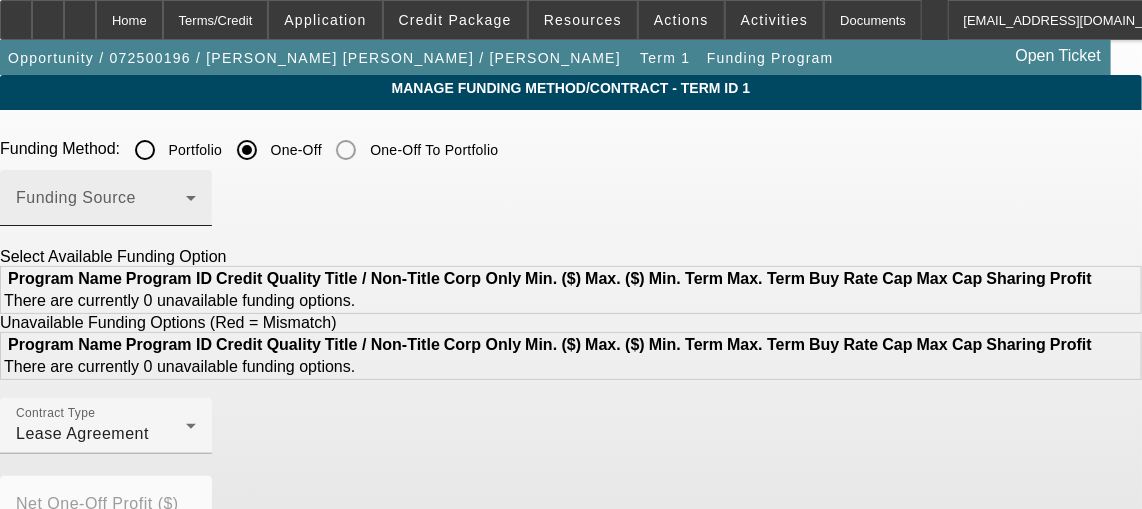 click at bounding box center [101, 206] 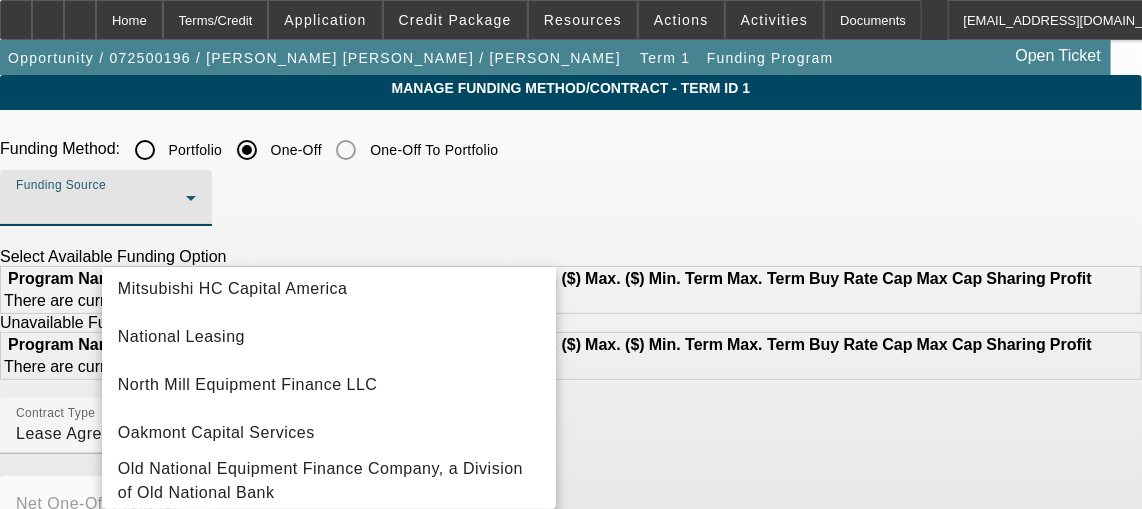 scroll, scrollTop: 600, scrollLeft: 0, axis: vertical 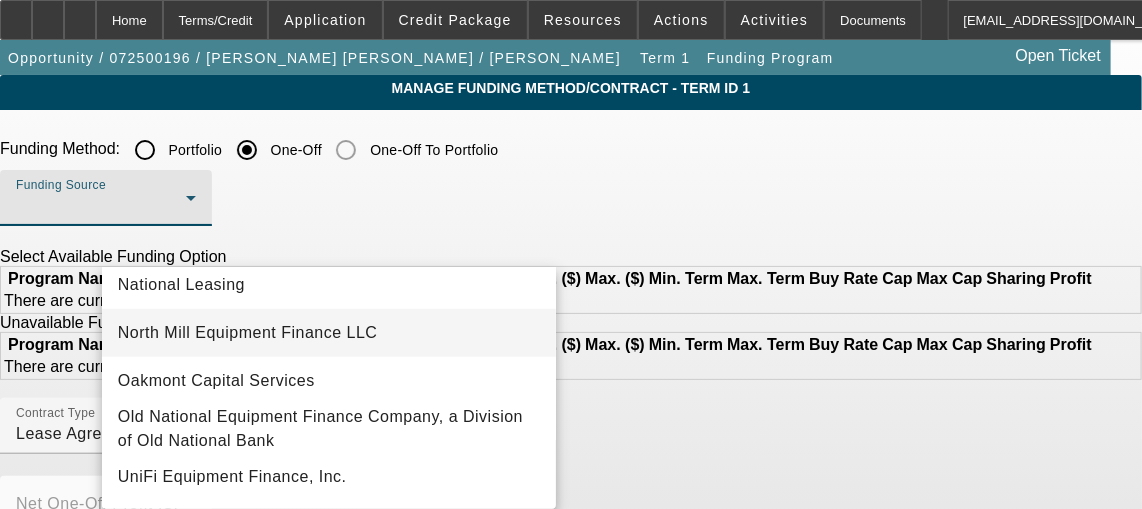 click on "North Mill Equipment Finance LLC" at bounding box center (248, 333) 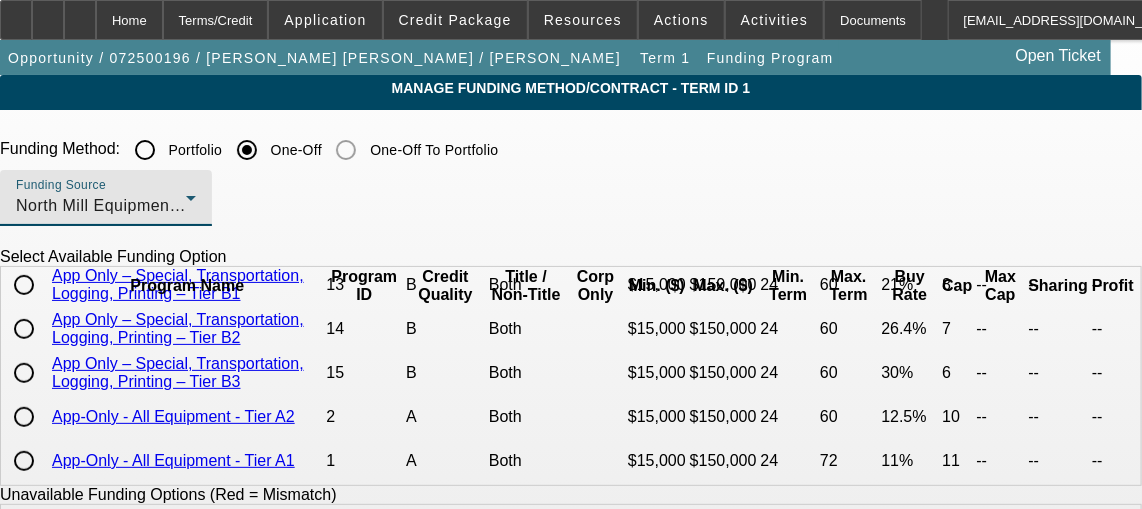 scroll, scrollTop: 545, scrollLeft: 0, axis: vertical 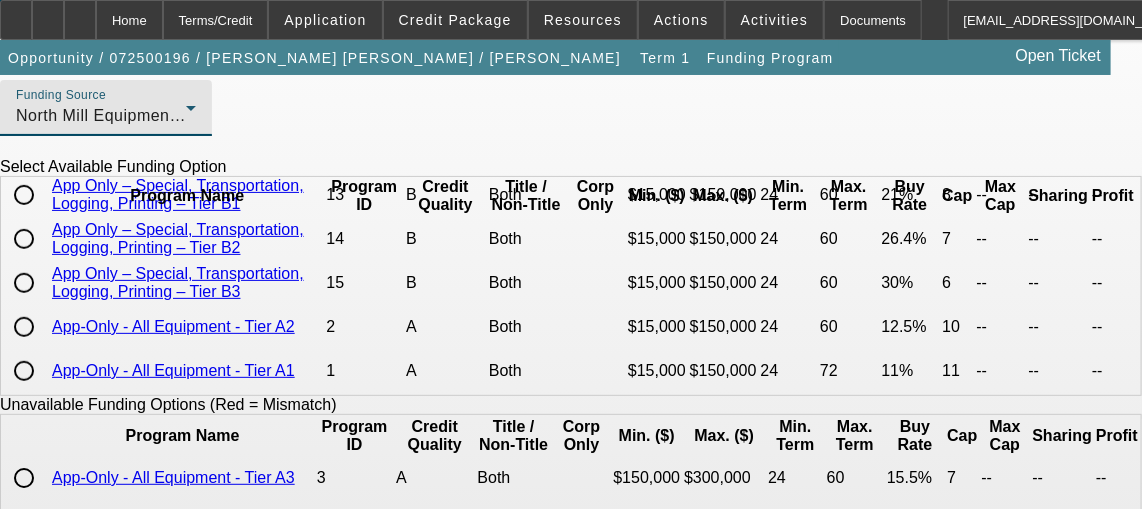 click at bounding box center (24, 327) 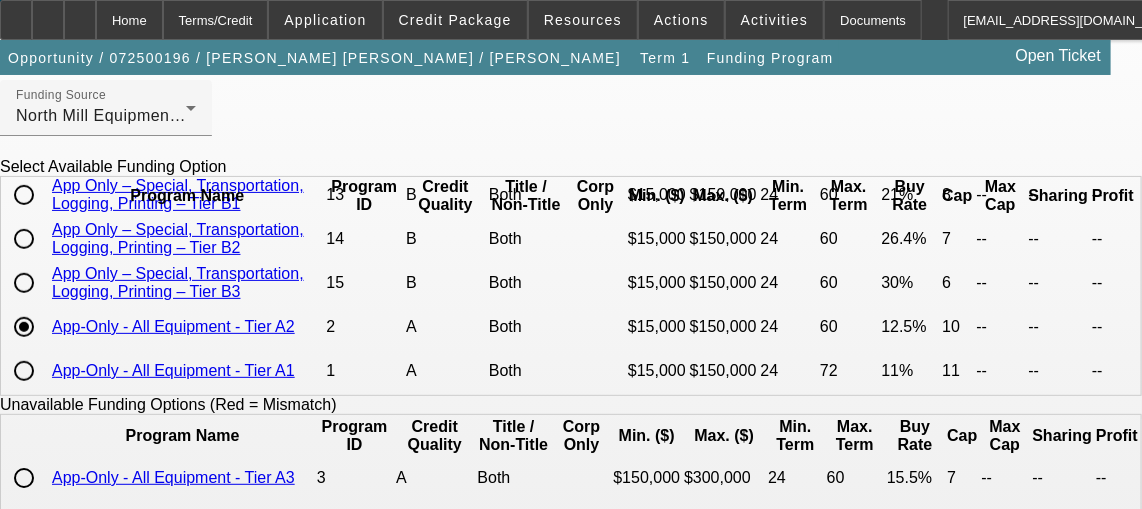 click on "Funding Source
North Mill Equipment Finance LLC" at bounding box center (571, 119) 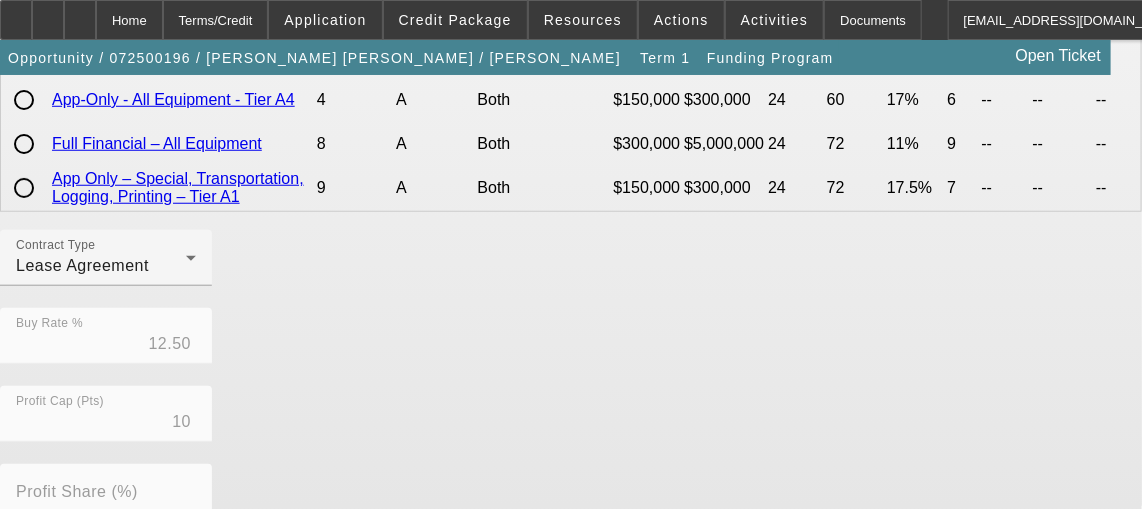 scroll, scrollTop: 171, scrollLeft: 0, axis: vertical 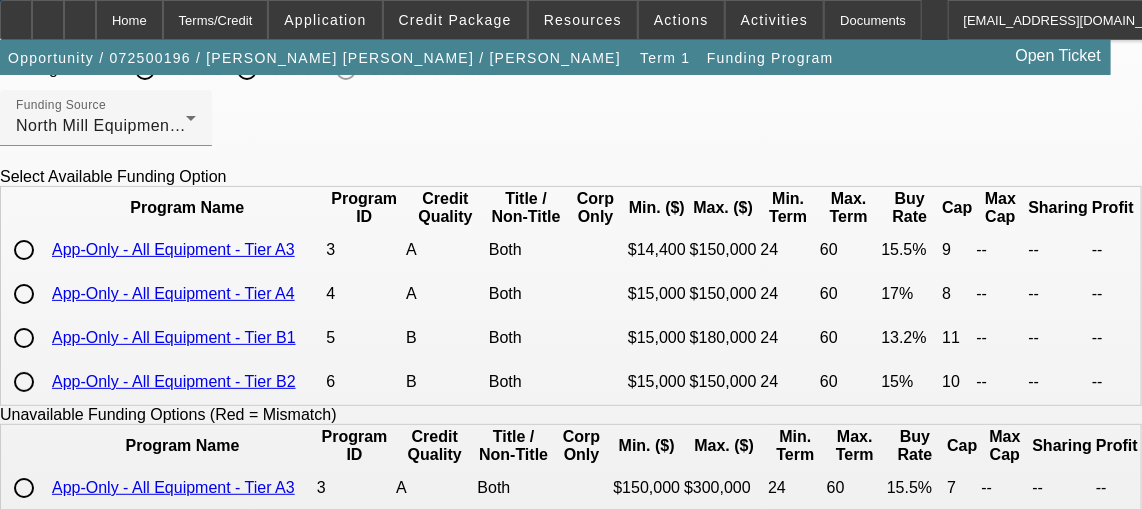 click at bounding box center [24, 250] 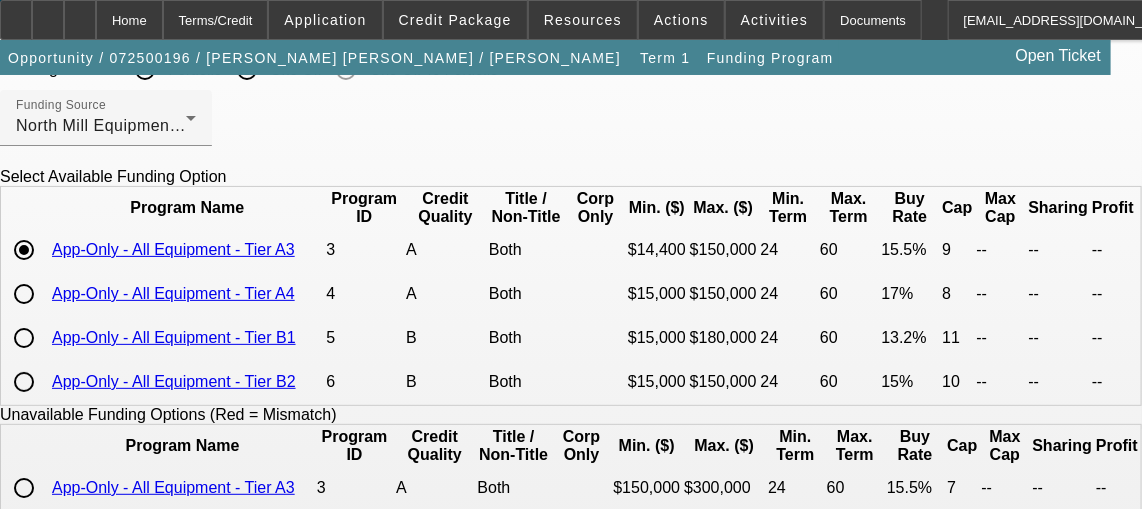 type on "15.50" 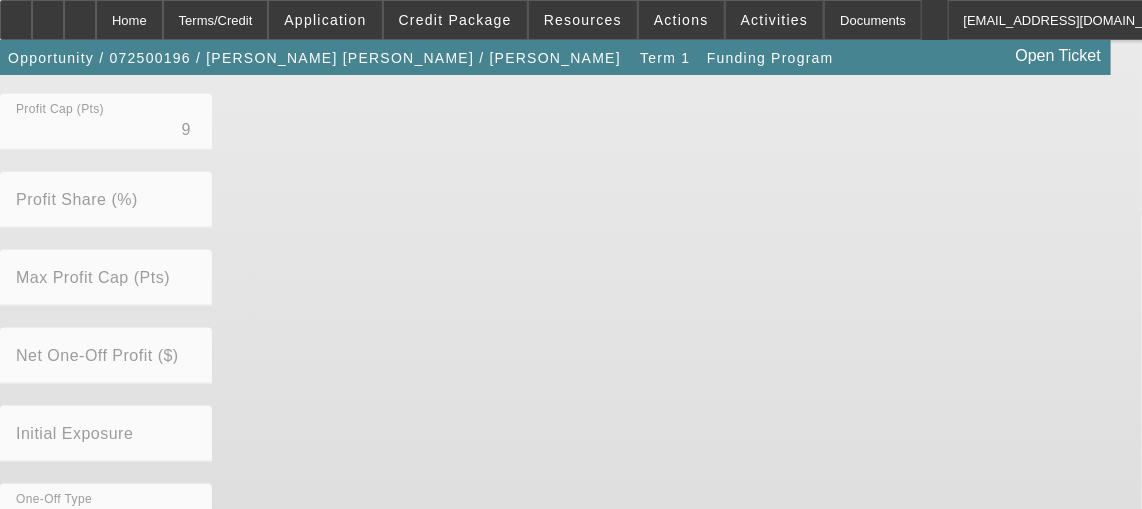 scroll, scrollTop: 898, scrollLeft: 0, axis: vertical 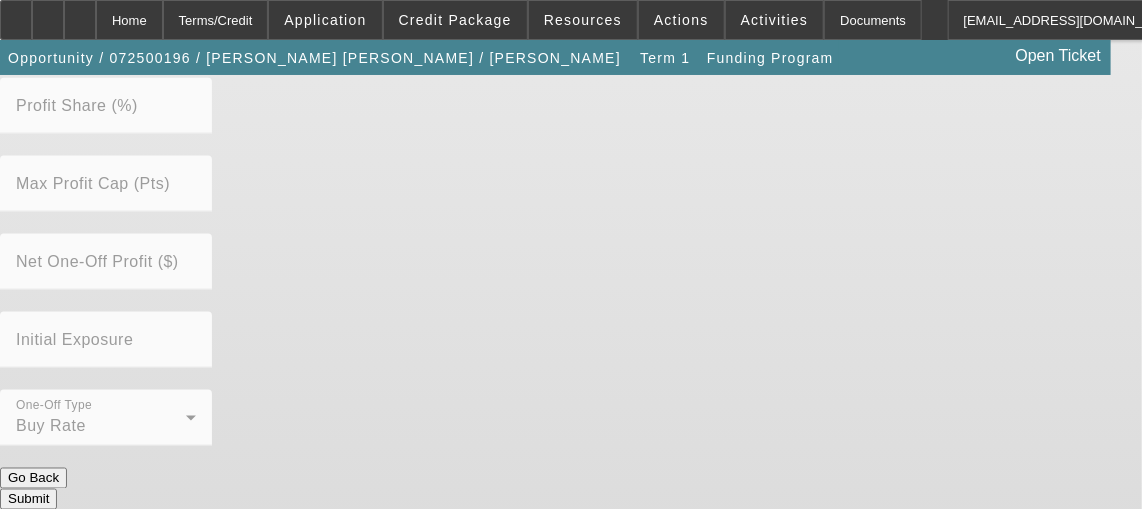 click on "Submit" at bounding box center (28, 499) 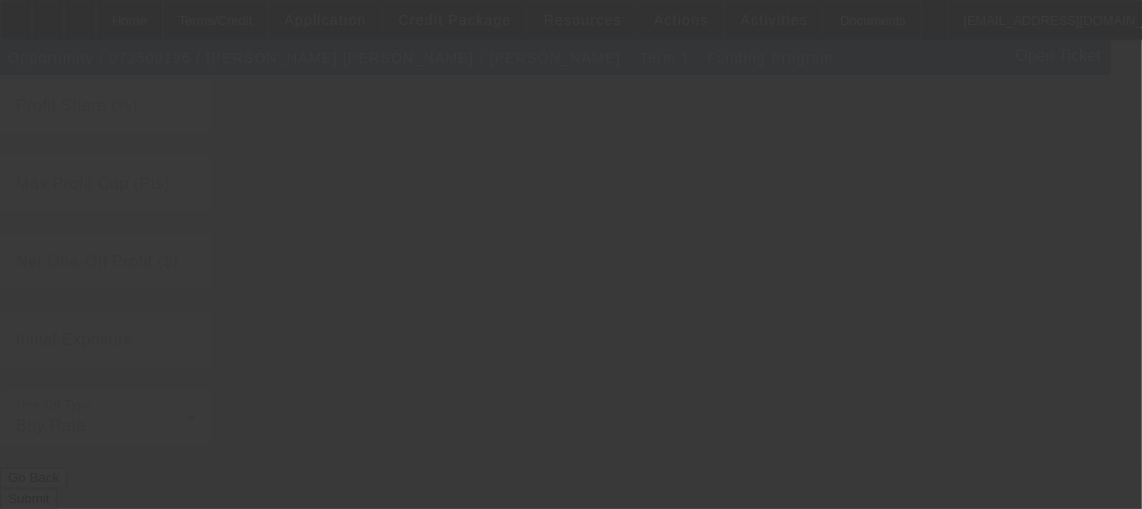 radio on "true" 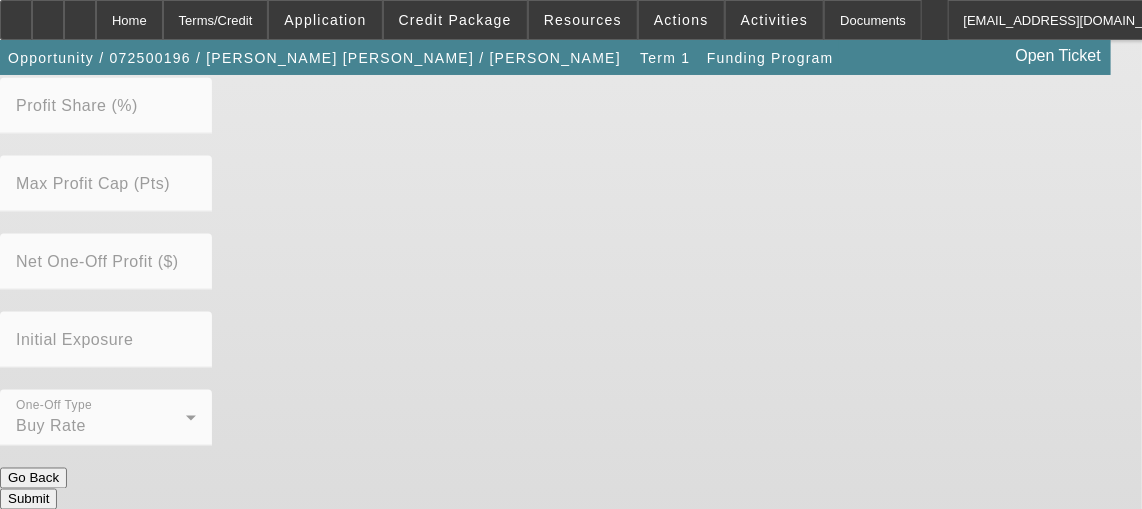scroll, scrollTop: 0, scrollLeft: 0, axis: both 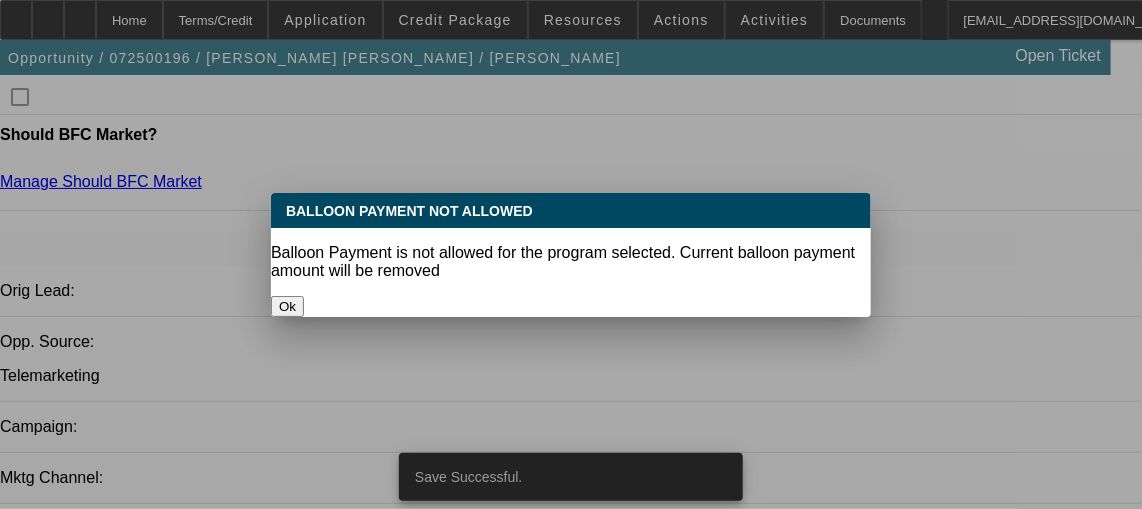 select on "0" 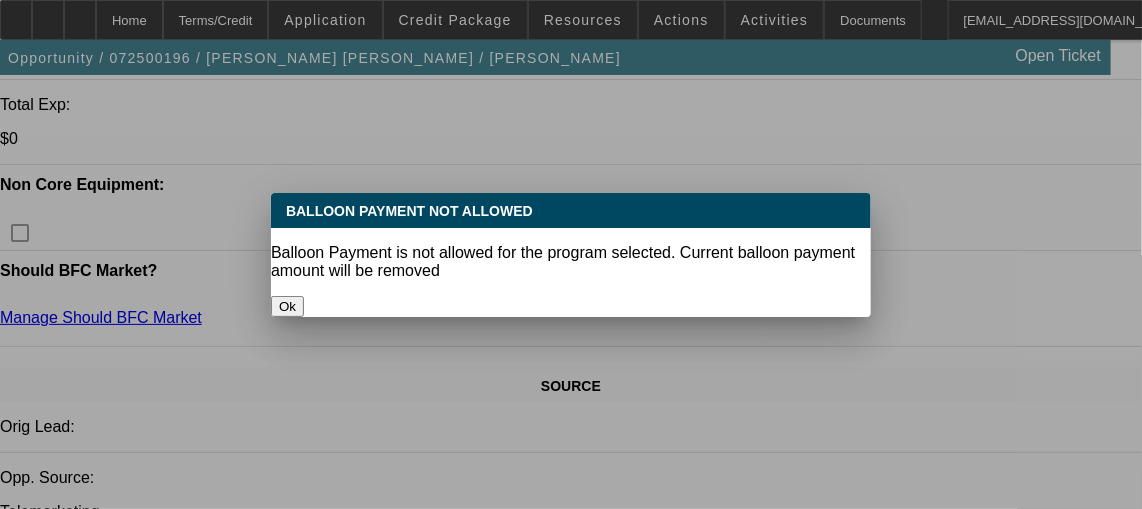 drag, startPoint x: 596, startPoint y: 284, endPoint x: 560, endPoint y: 286, distance: 36.05551 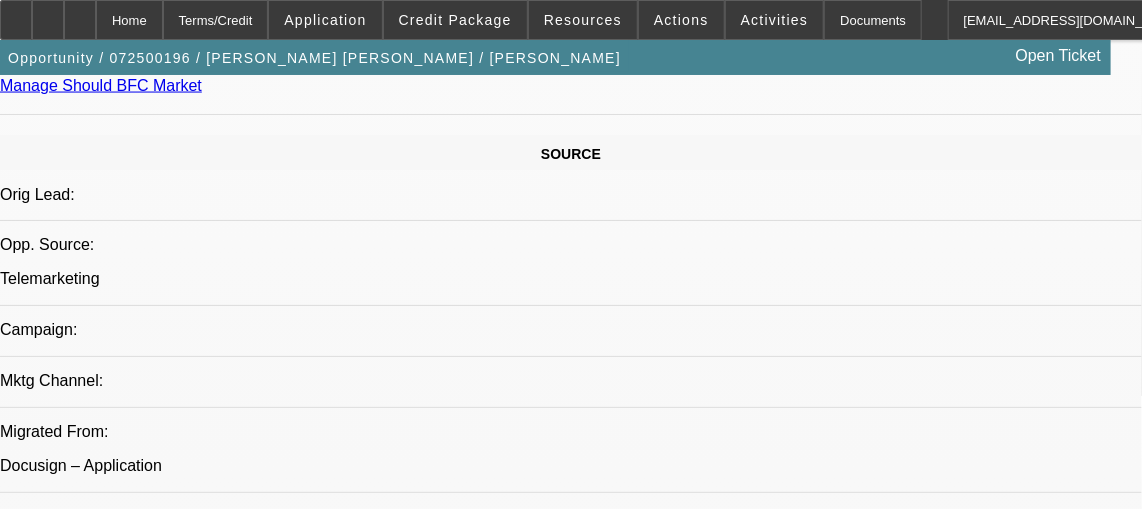 scroll, scrollTop: 1171, scrollLeft: 0, axis: vertical 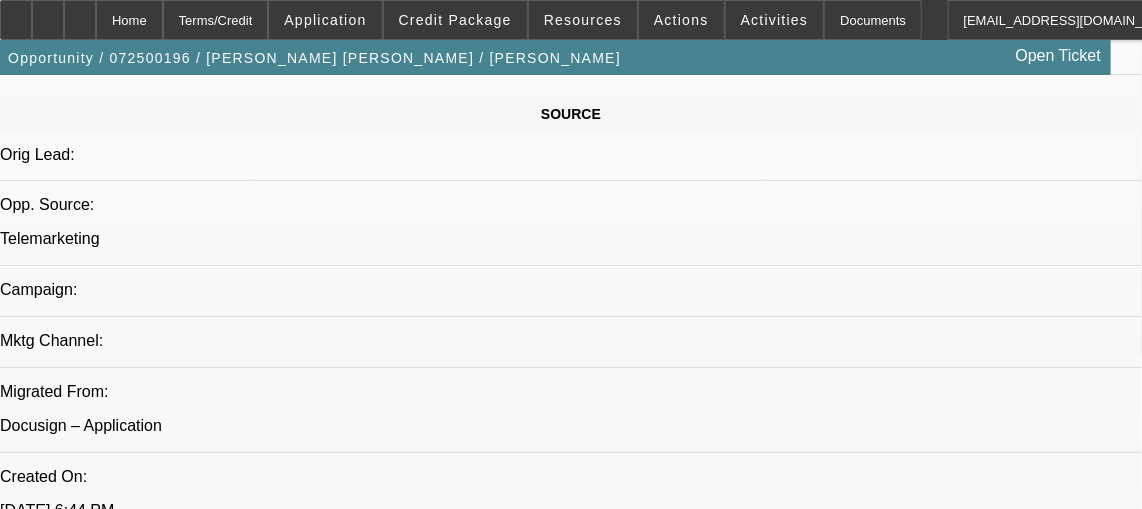 click 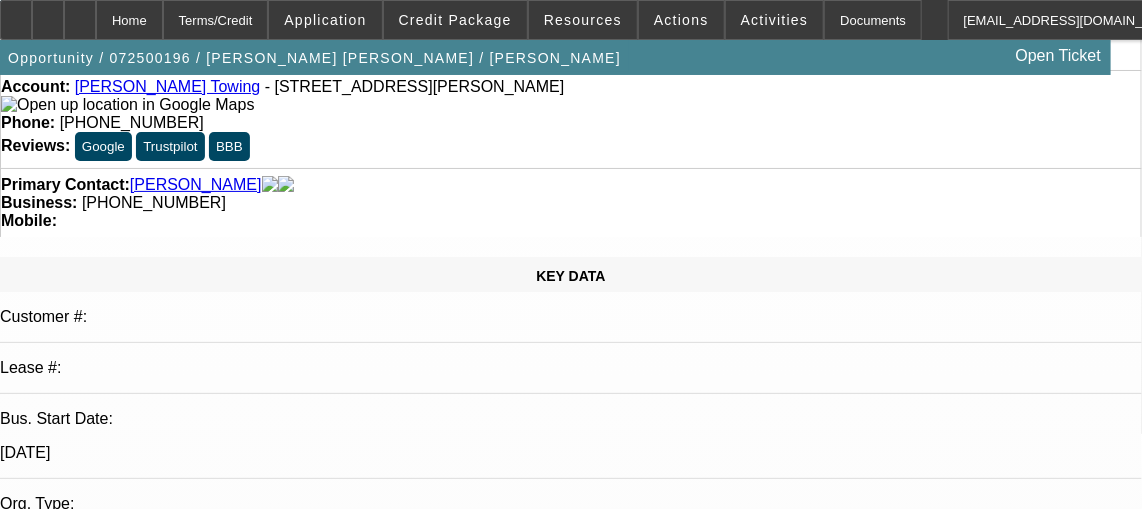 scroll, scrollTop: 0, scrollLeft: 0, axis: both 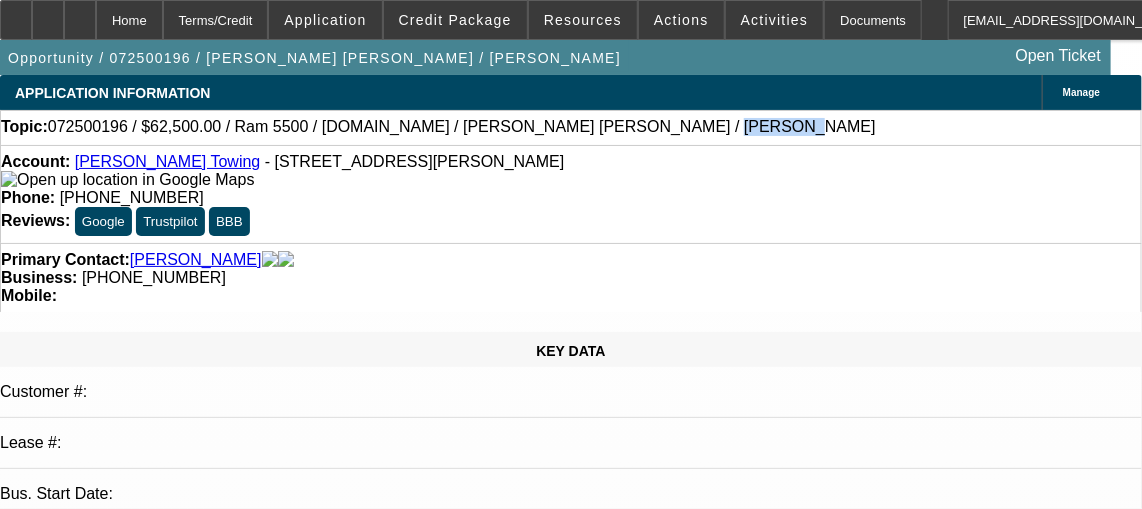 drag, startPoint x: 577, startPoint y: 123, endPoint x: 629, endPoint y: 126, distance: 52.086468 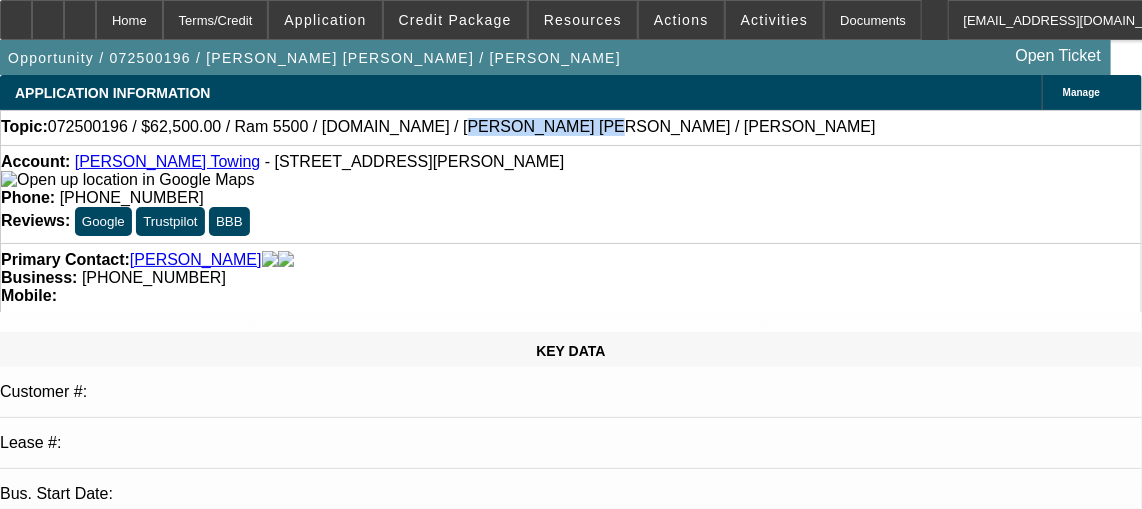 drag, startPoint x: 399, startPoint y: 127, endPoint x: 507, endPoint y: 141, distance: 108.903625 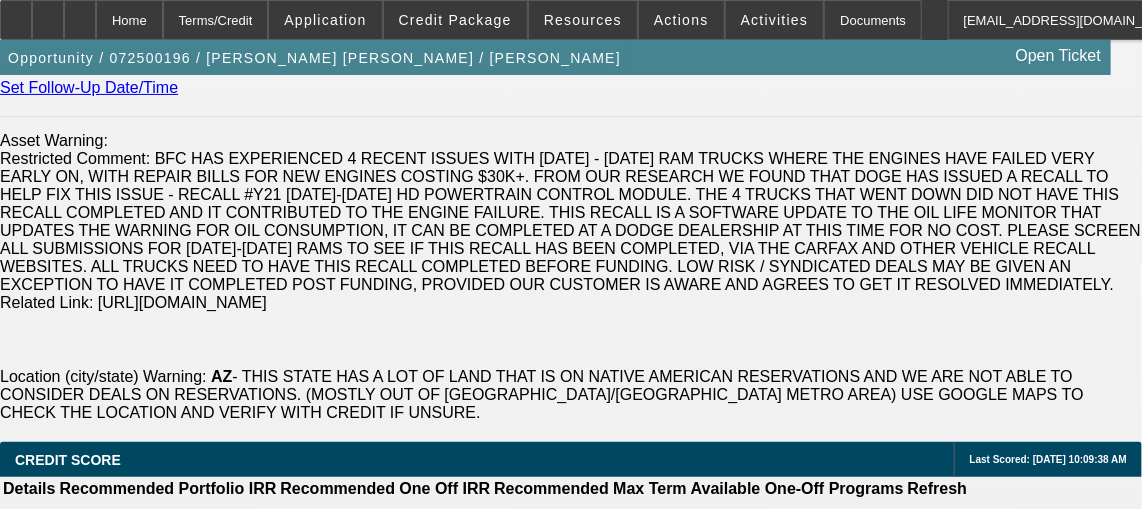 scroll, scrollTop: 2818, scrollLeft: 0, axis: vertical 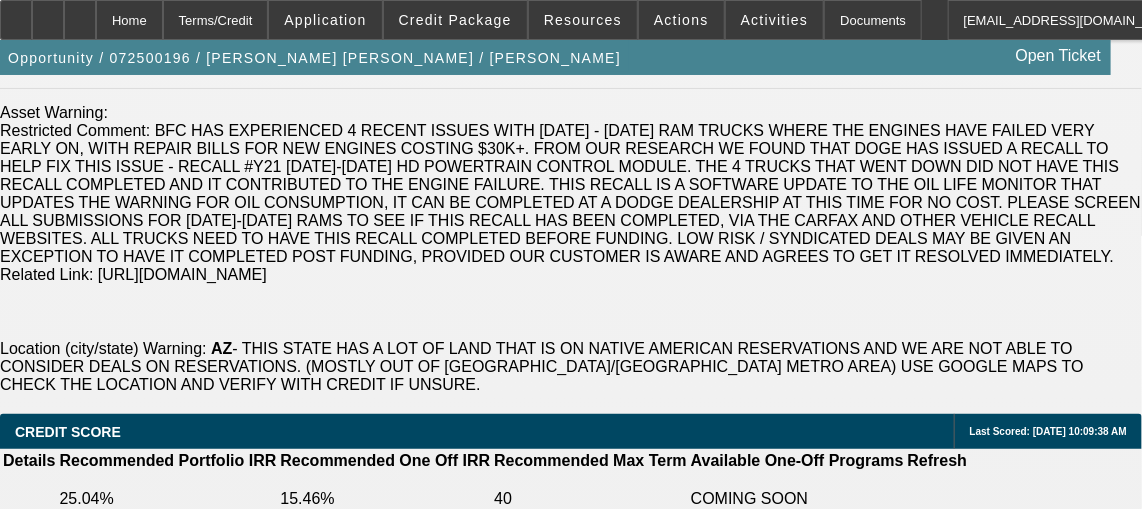 click 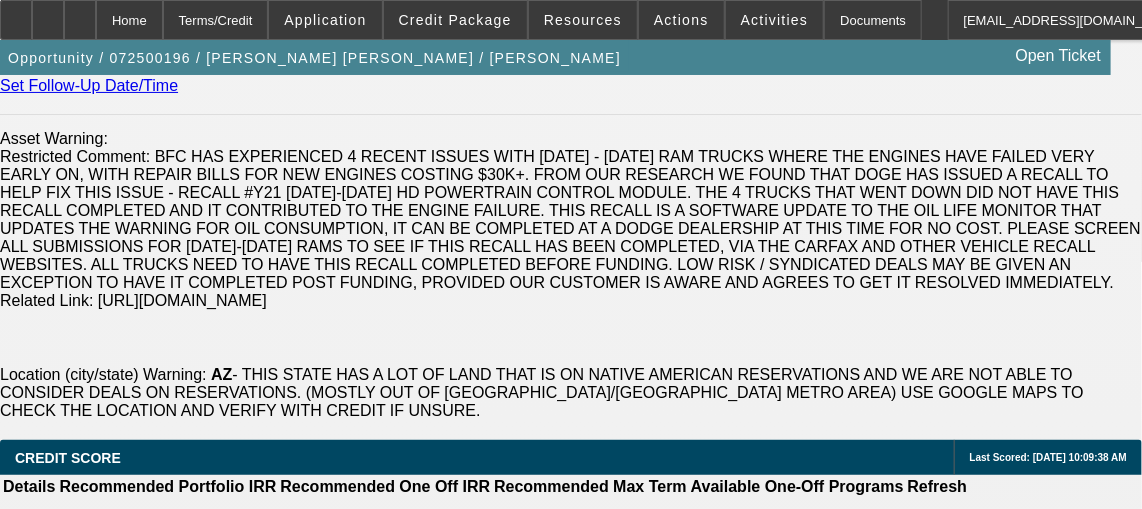 scroll, scrollTop: 2727, scrollLeft: 0, axis: vertical 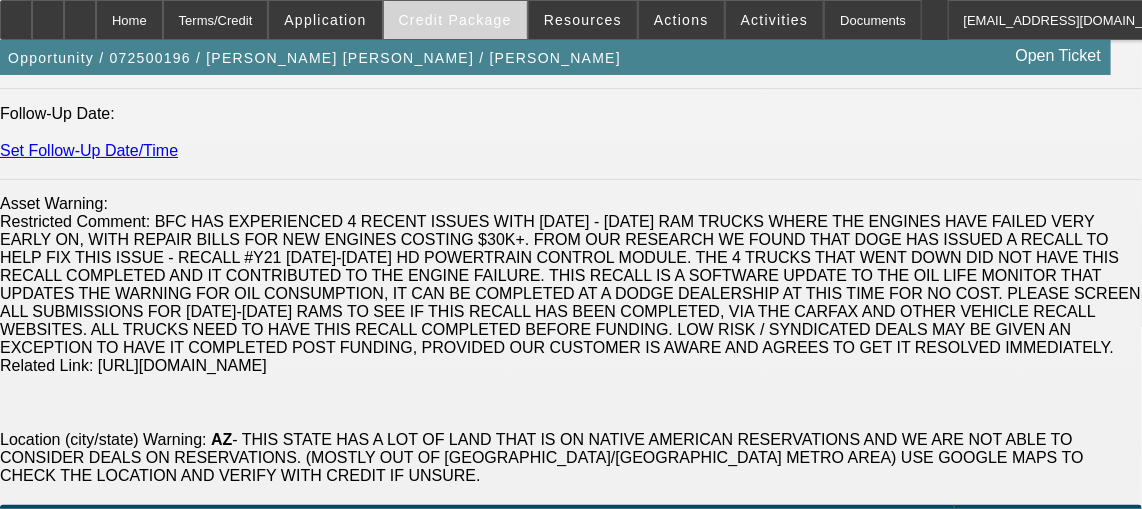click on "Credit Package" at bounding box center [455, 20] 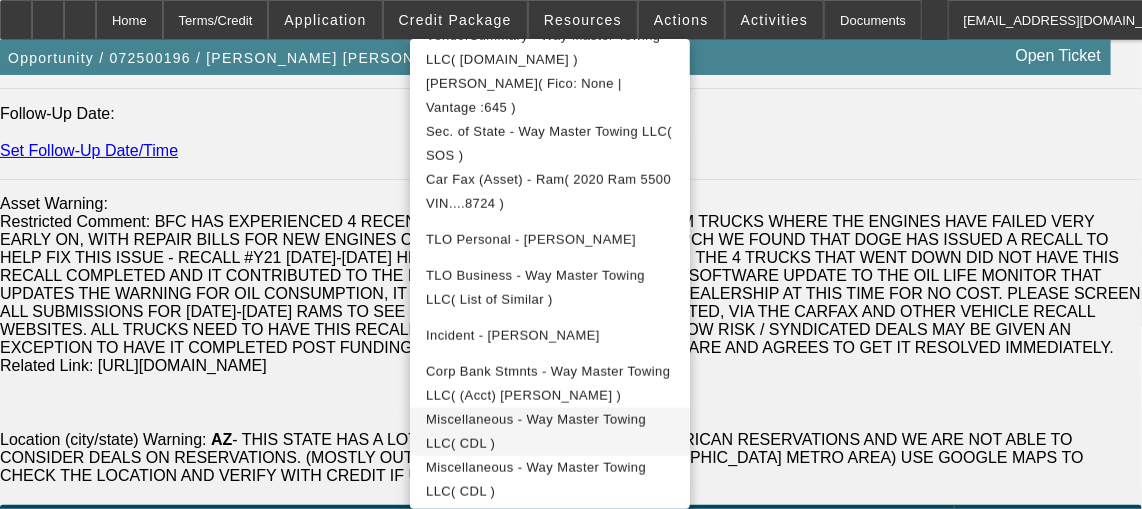 scroll, scrollTop: 572, scrollLeft: 0, axis: vertical 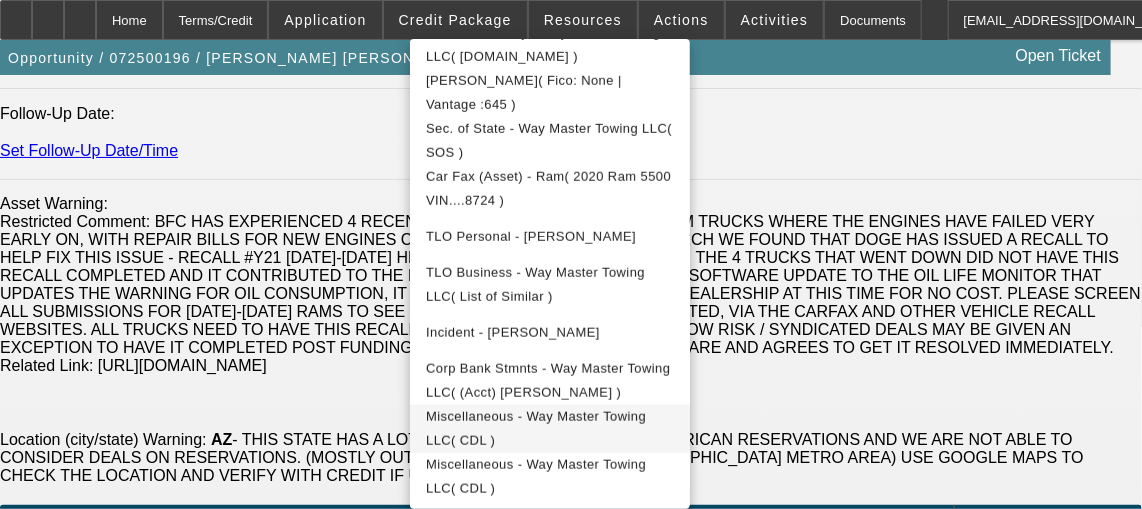 click on "Miscellaneous - Way Master Towing LLC( CDL )" at bounding box center (550, 429) 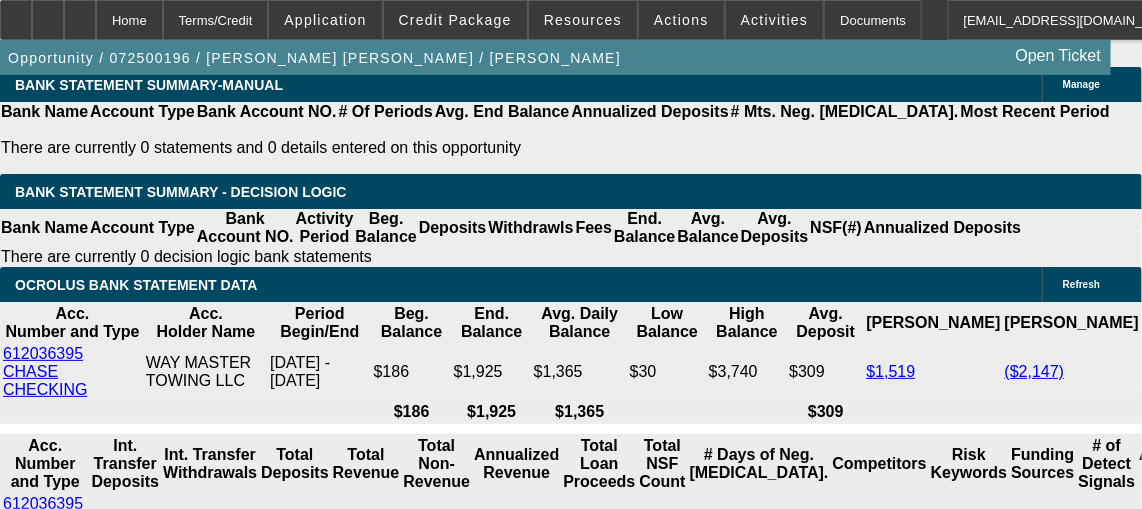 scroll, scrollTop: 3818, scrollLeft: 0, axis: vertical 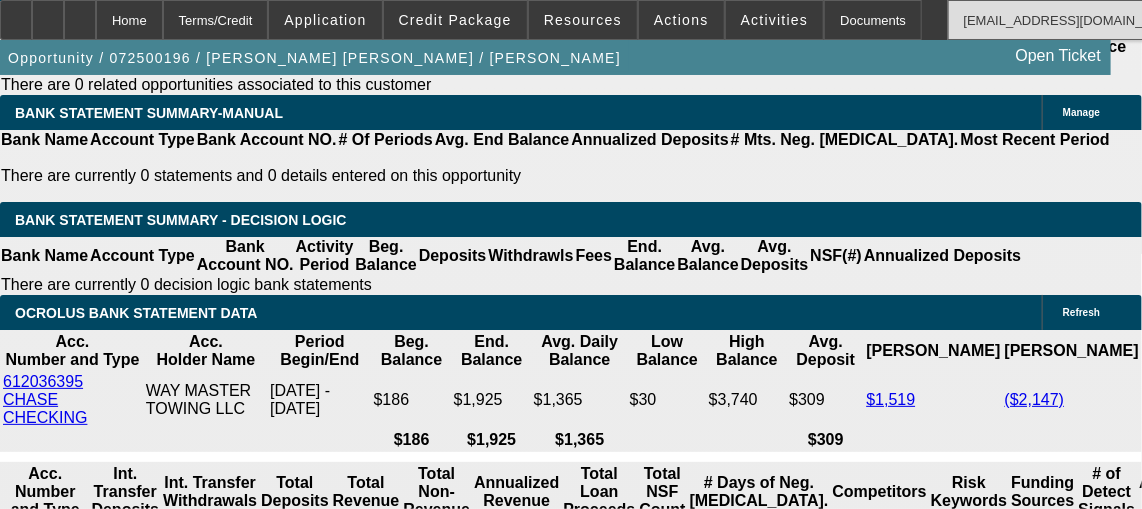 click on "[EMAIL_ADDRESS][DOMAIN_NAME]" at bounding box center [1074, 20] 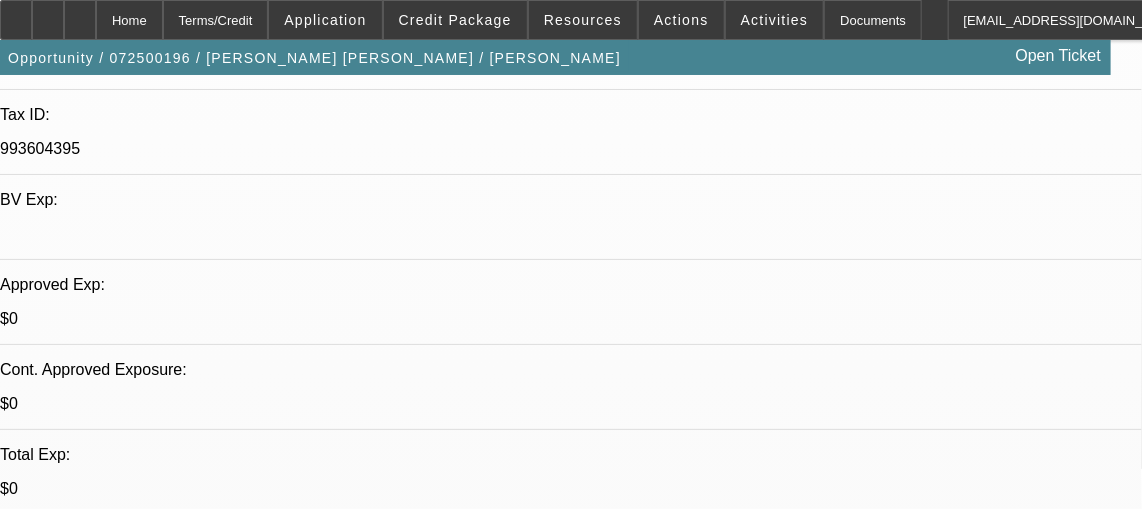 scroll, scrollTop: 548, scrollLeft: 0, axis: vertical 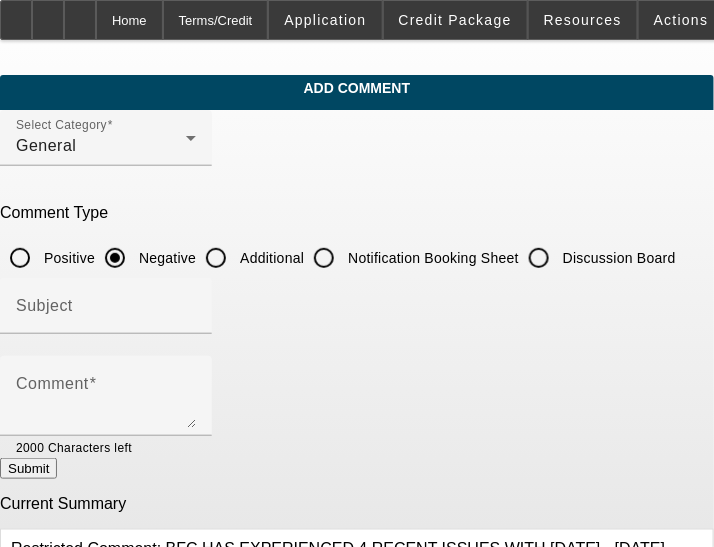 click on "Additional" at bounding box center [216, 258] 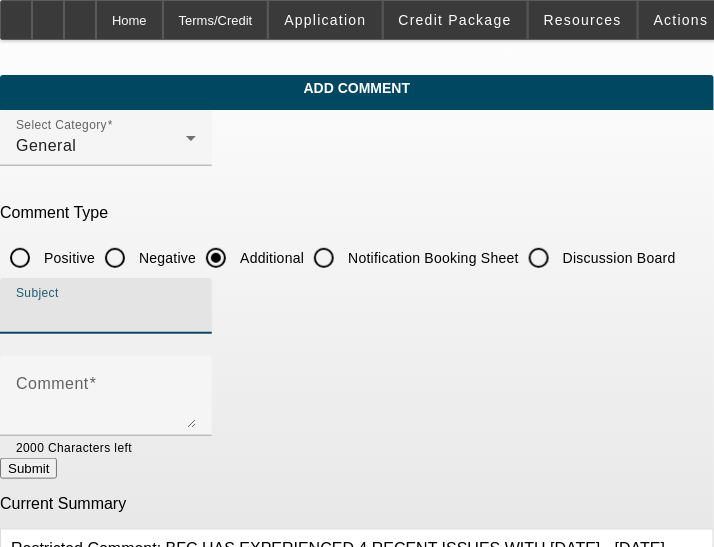 click on "Subject" at bounding box center (106, 314) 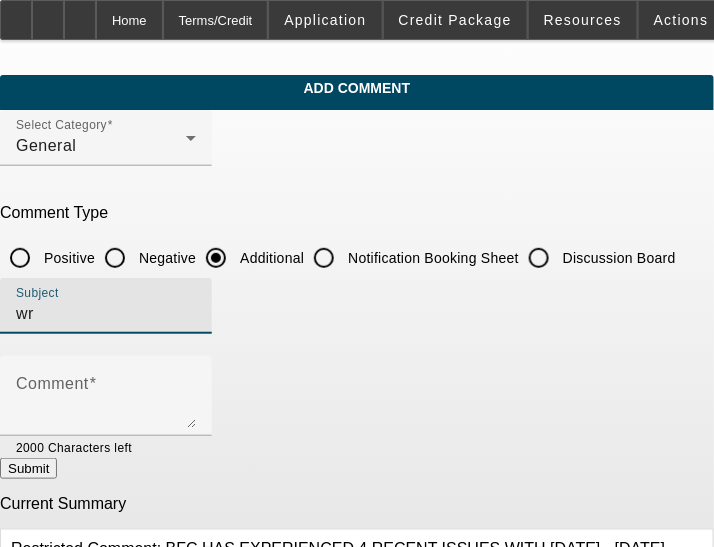 type on "w" 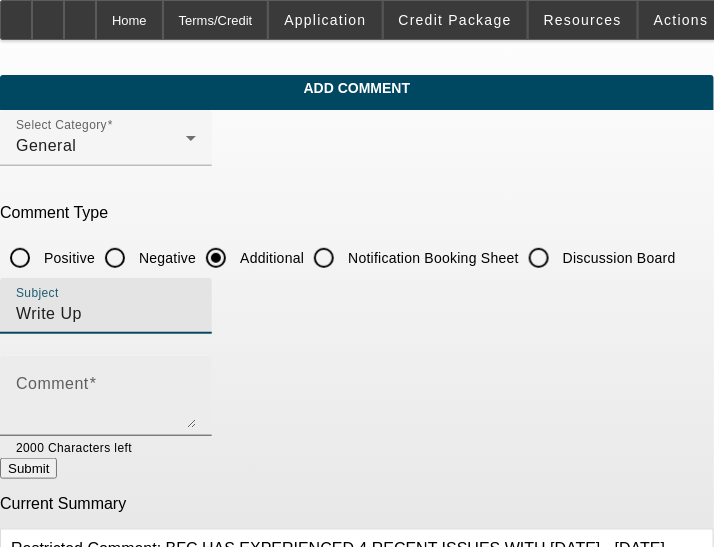 type on "Write Up" 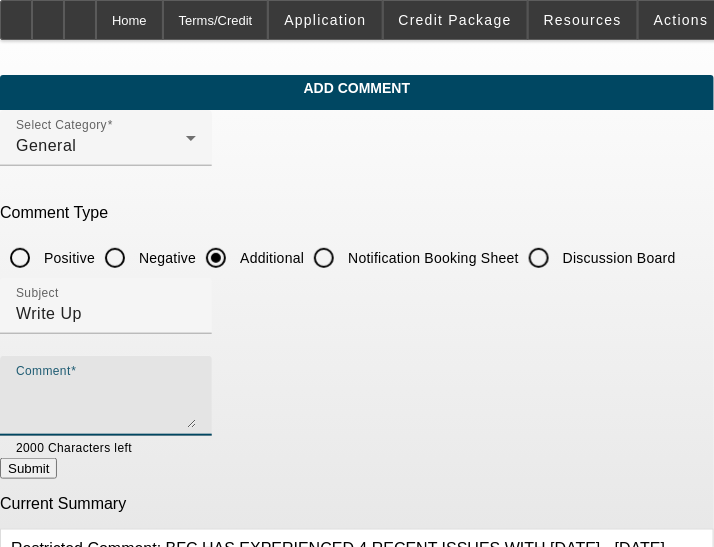 click on "Comment" at bounding box center (106, 404) 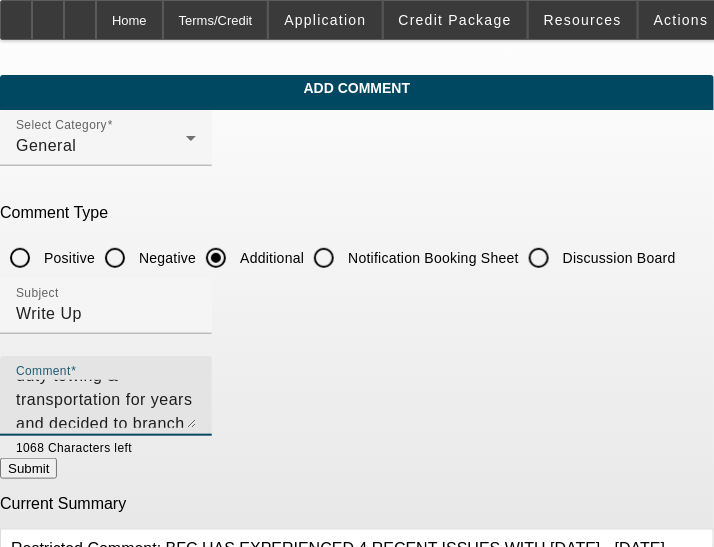 scroll, scrollTop: 192, scrollLeft: 0, axis: vertical 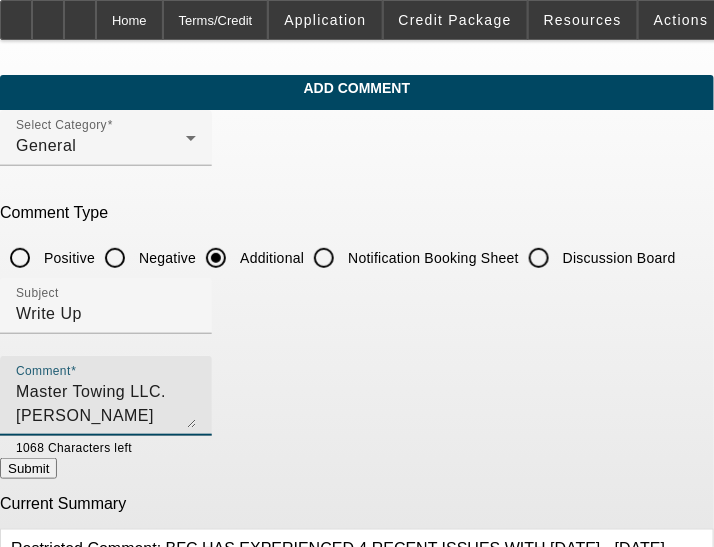 type on "Abdullah has been doing light, medium, and heavy duty towing & transportation for years and decided to branch off and start his own towing company, Way Master Towing LLC. Abdullah started this business in June of 2024. He recently just paid off his 1st truck and is looking to expand with a second truck to keep up with demand. He does all types of towing including roadside assistance, private towing, residential & commercial properties, auto shop contracts, and a few other routes. Abdullah has clients from the previous company he worked under offering him contracts and his county wants to award him a city/township contract but he needs atleast two trucks. Abdullah is looking to add the 2020 Ram we have on our Equip-Used site as an immediate benefit to his business, and he's eager to establish his business credit with this purchase as well. This addition to the fleet will add another 10k-15k to his business each month." 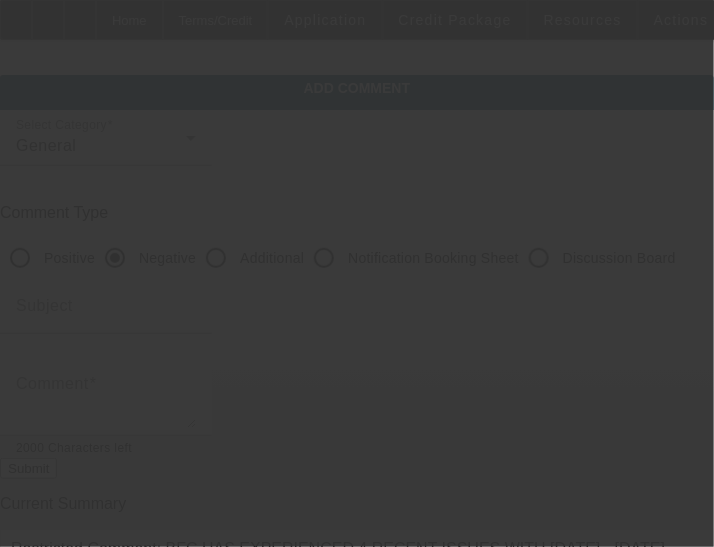 scroll, scrollTop: 0, scrollLeft: 0, axis: both 